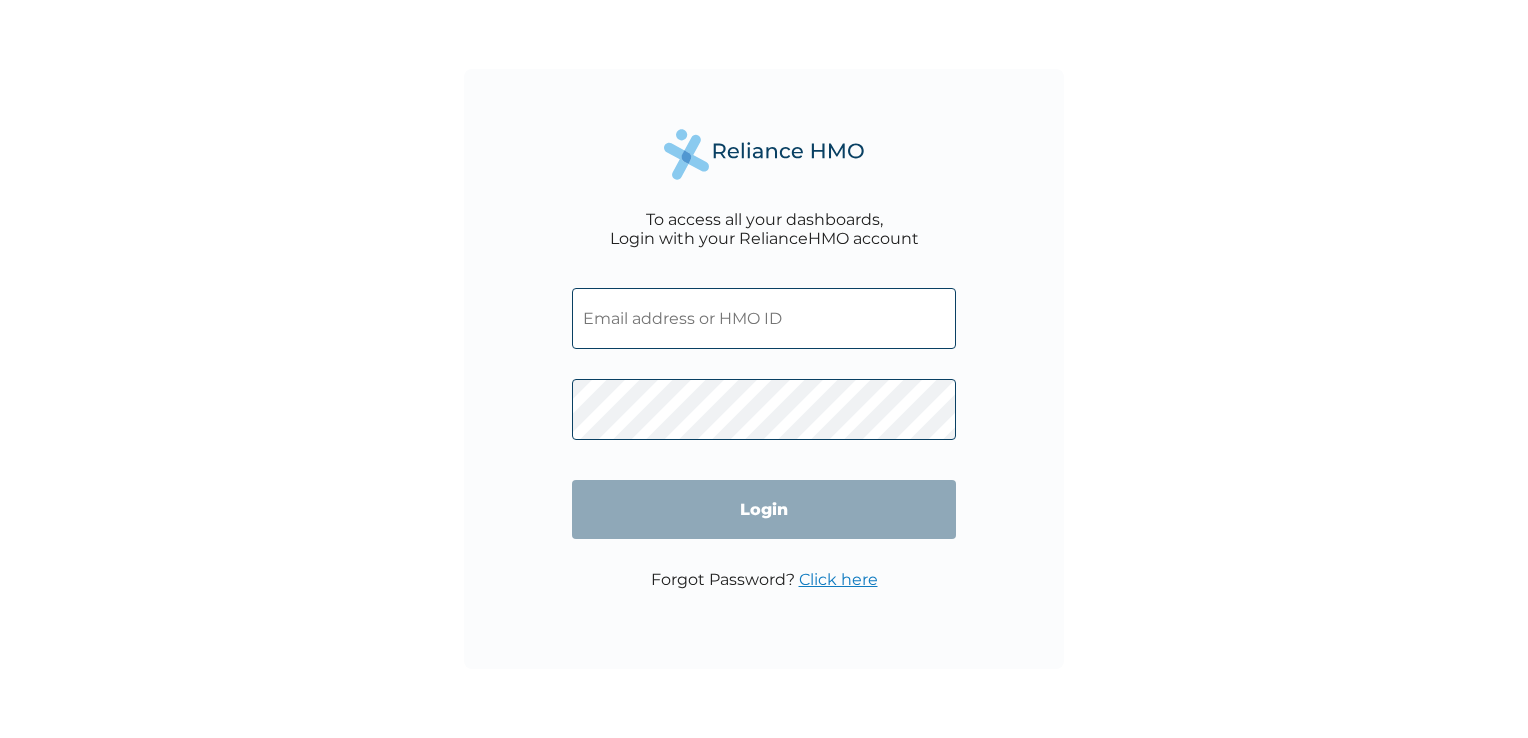 scroll, scrollTop: 0, scrollLeft: 0, axis: both 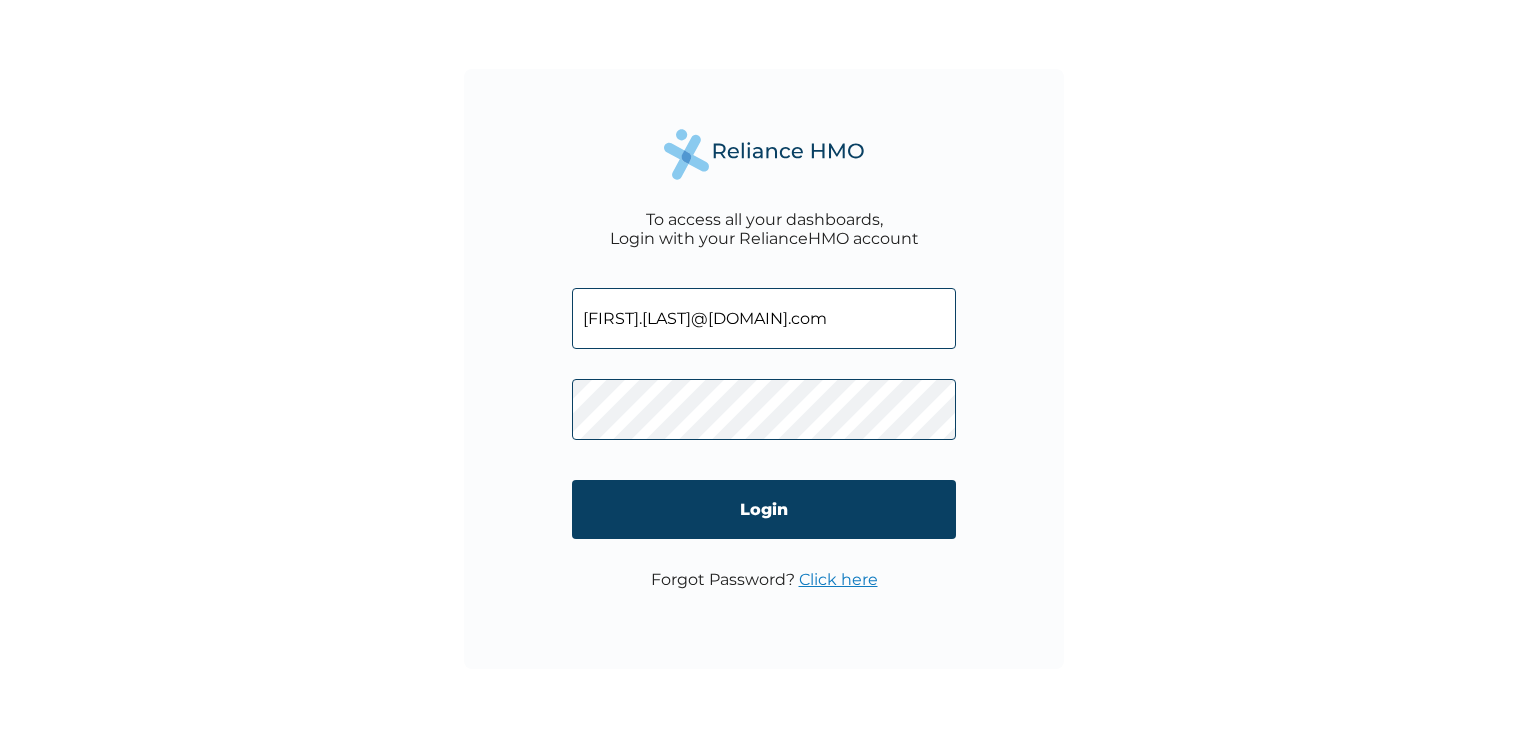 click on "Click here" at bounding box center [838, 579] 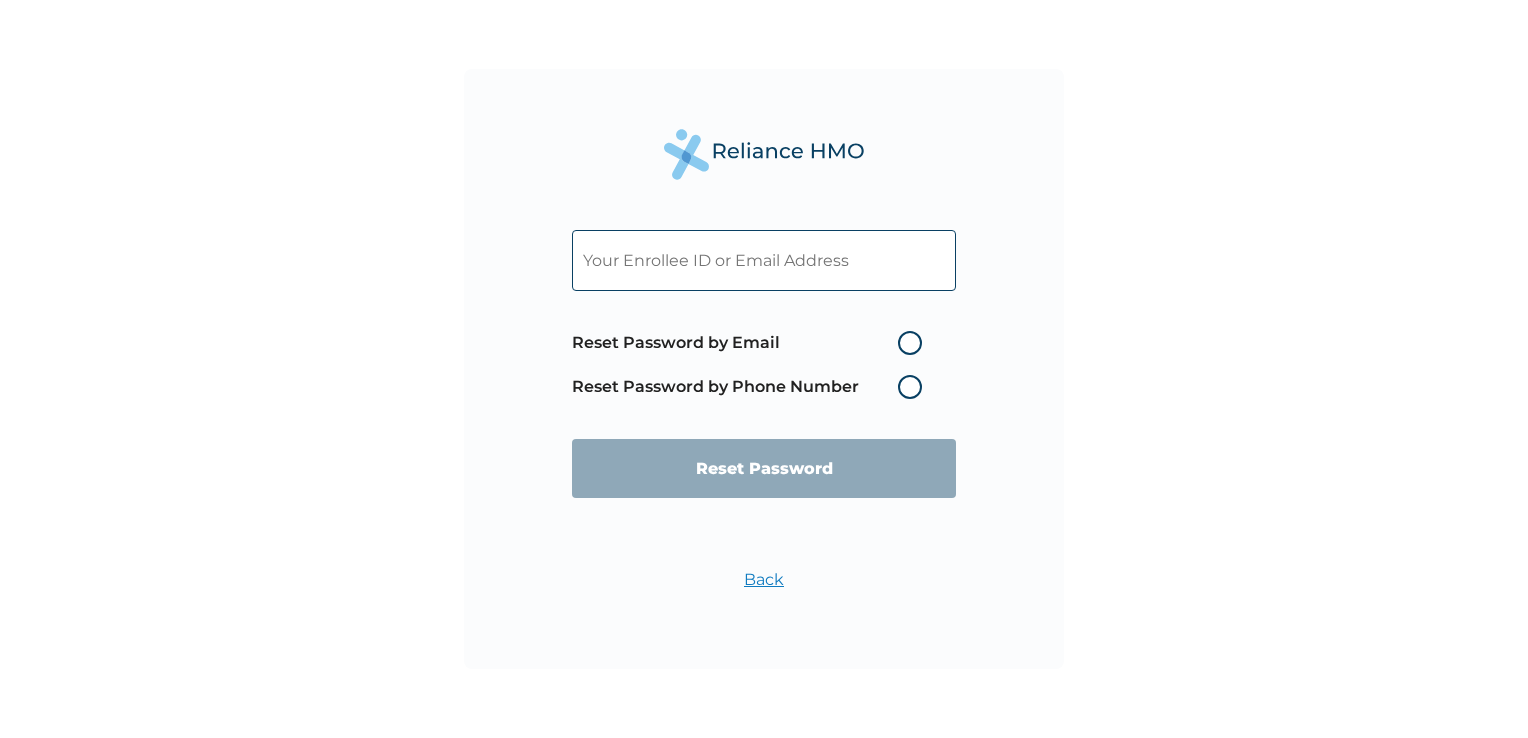 click on "Reset Password by Email" at bounding box center [752, 343] 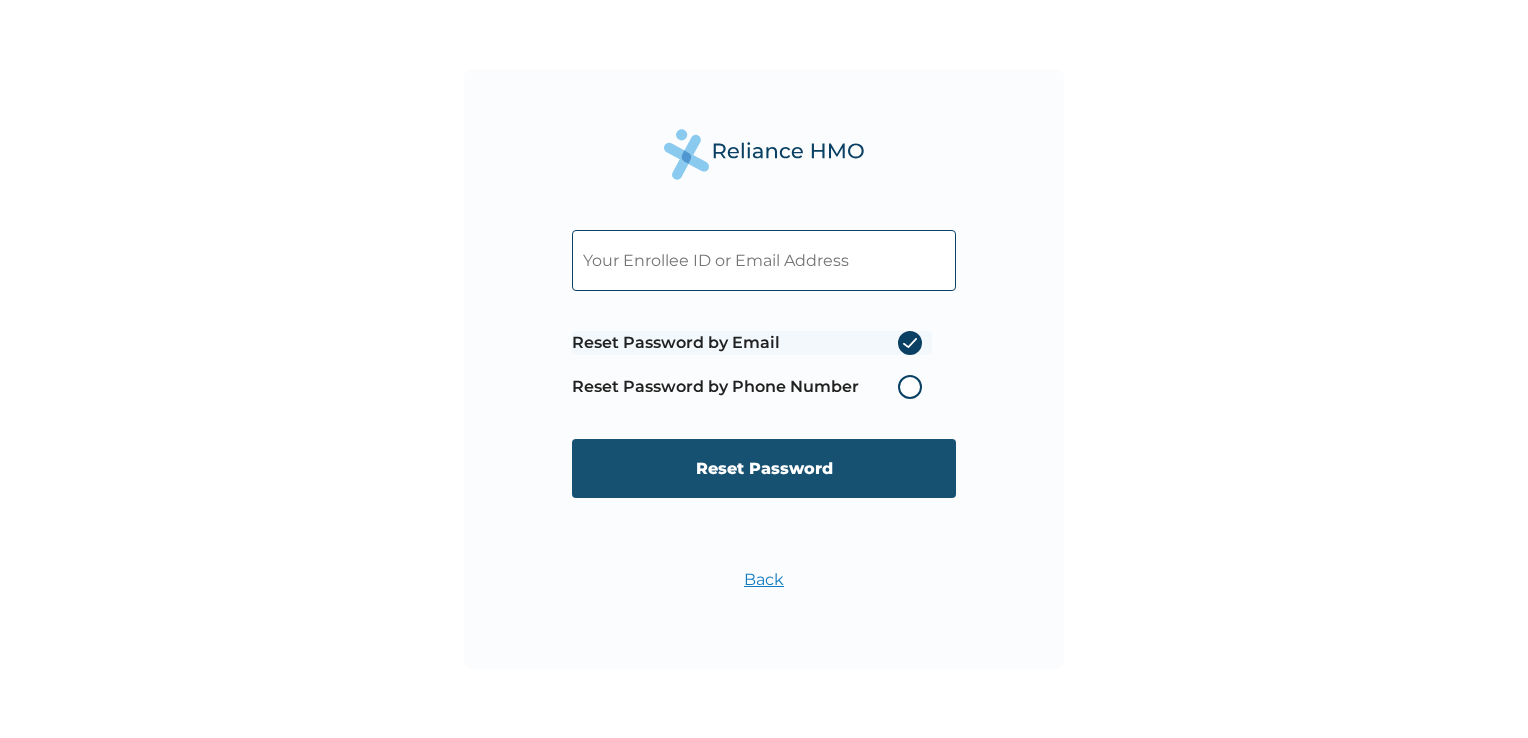 click on "Reset Password" at bounding box center [764, 468] 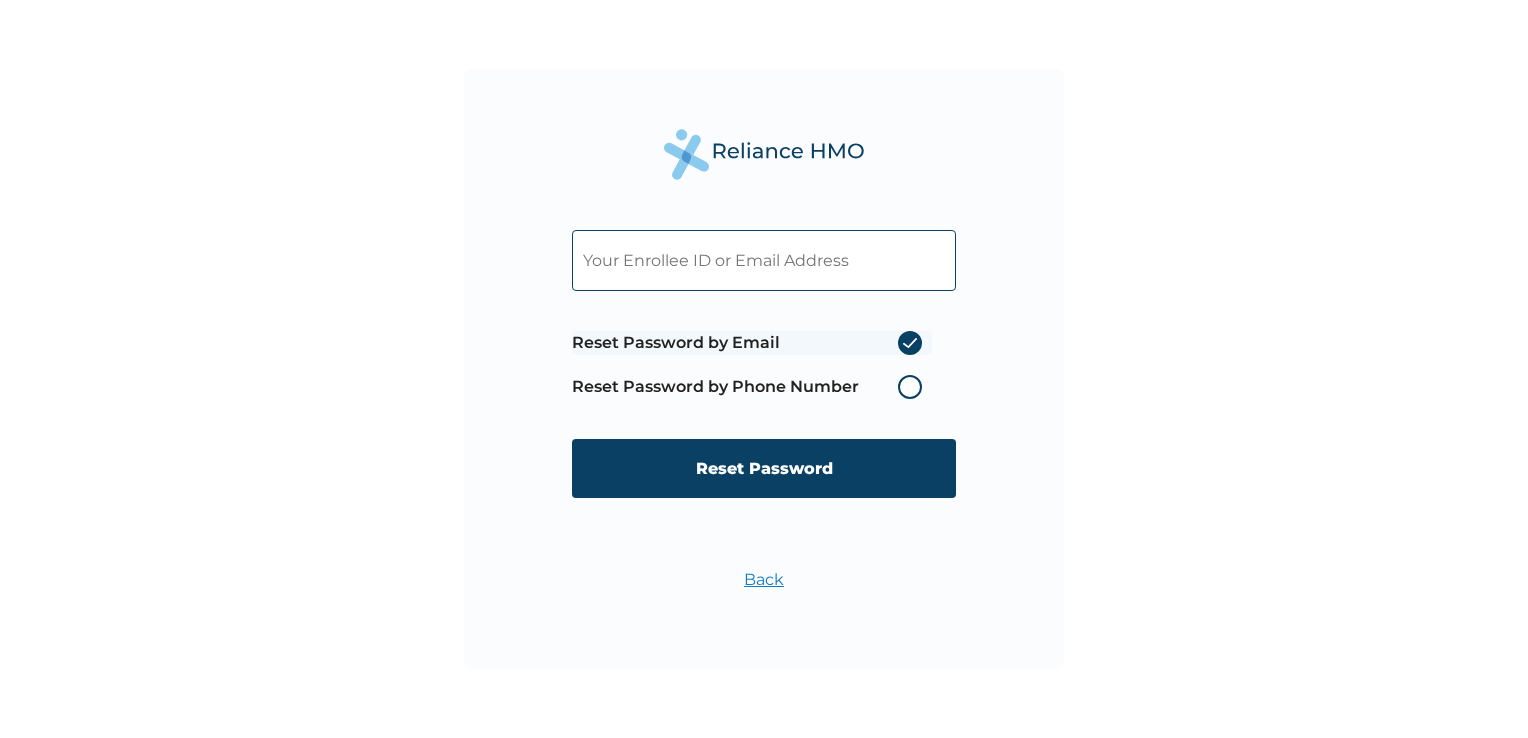 click at bounding box center [764, 260] 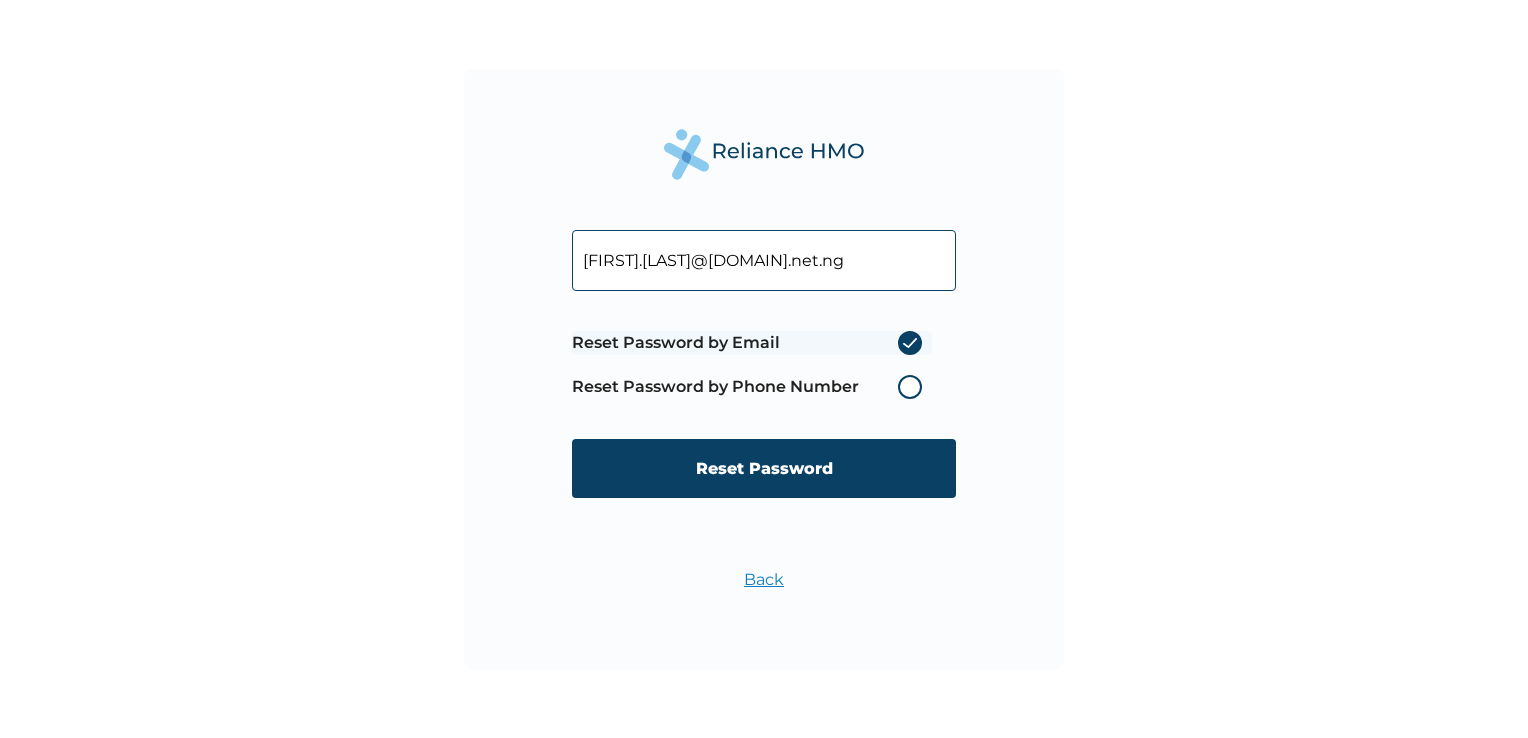 click on "oyinkansola.aregbesola@lbs.net.ng" at bounding box center [764, 260] 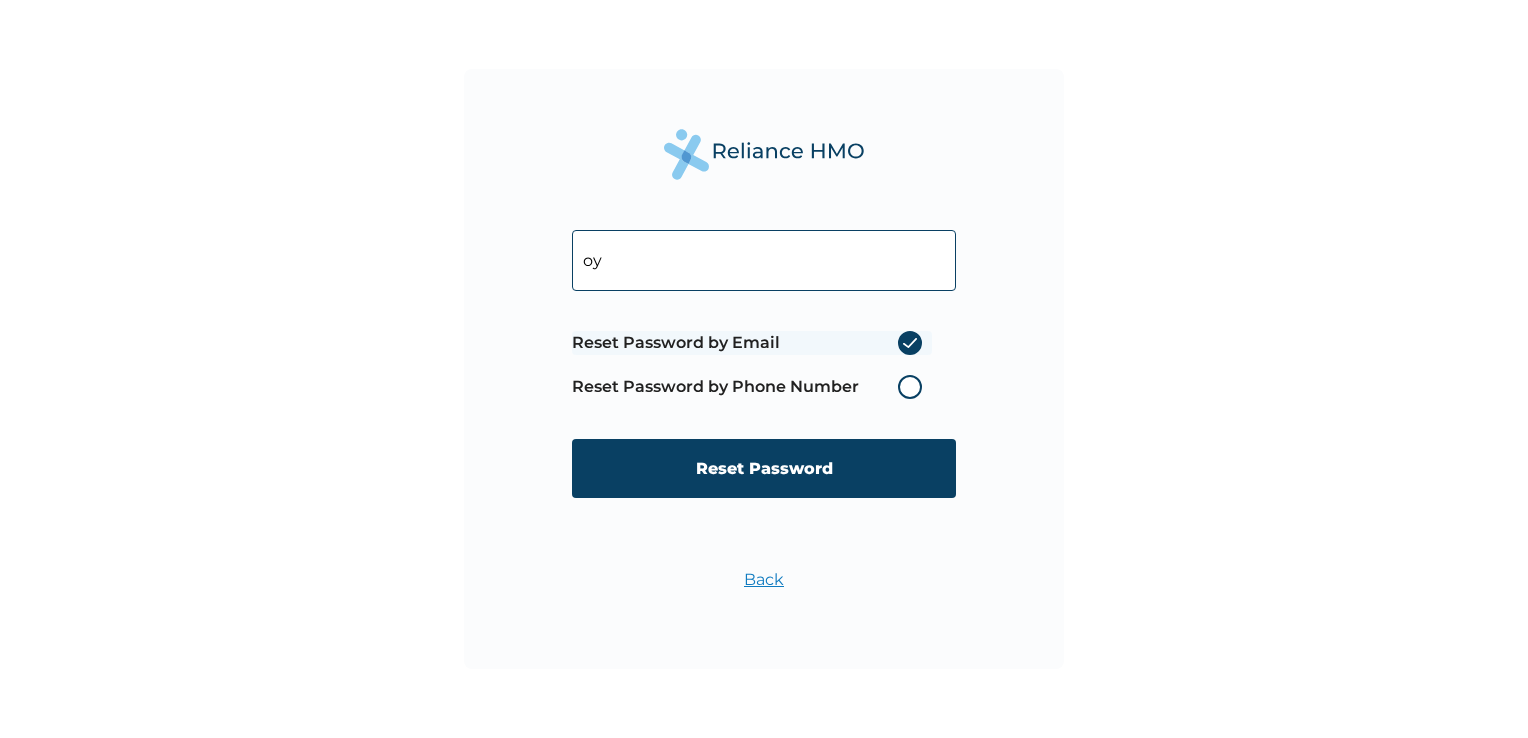 type on "o" 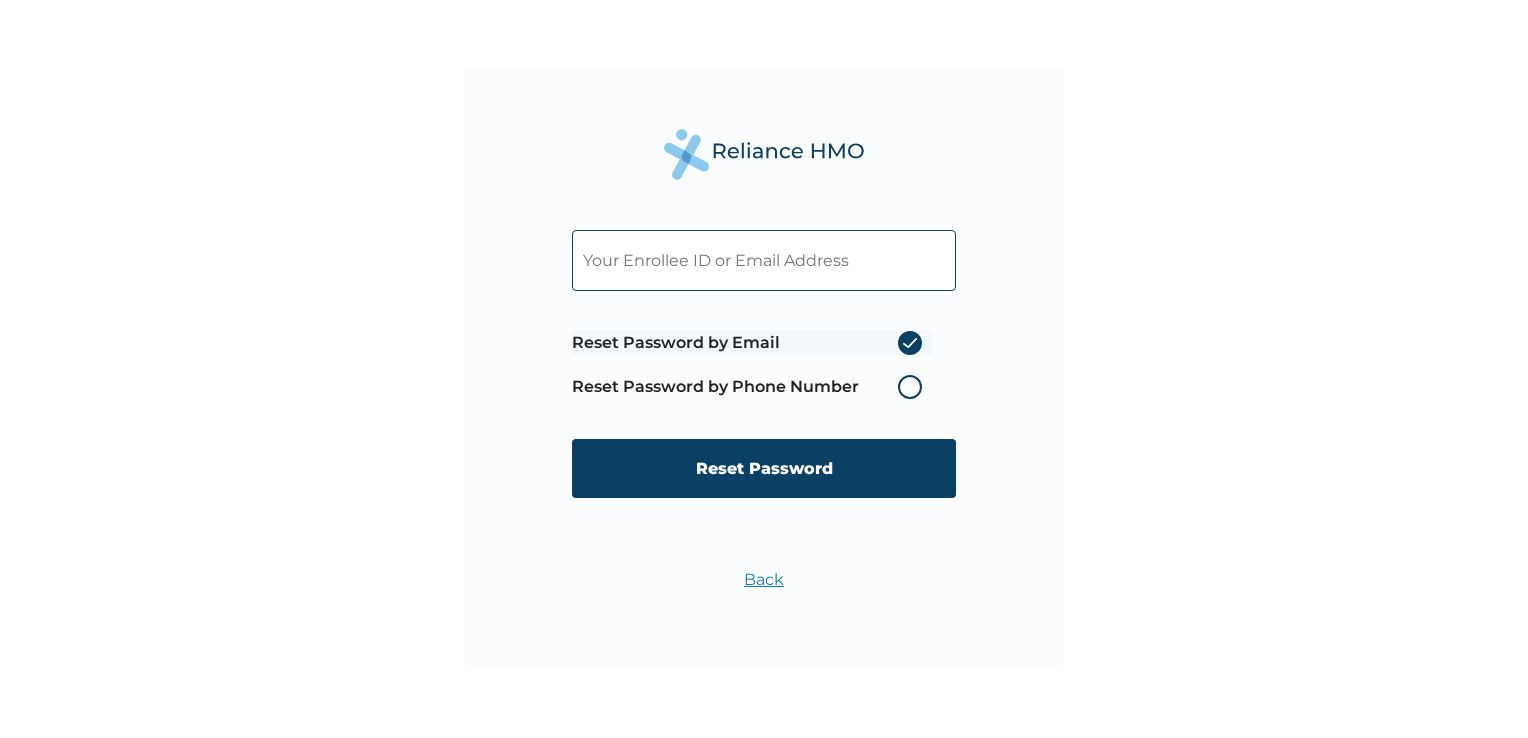 click at bounding box center [764, 260] 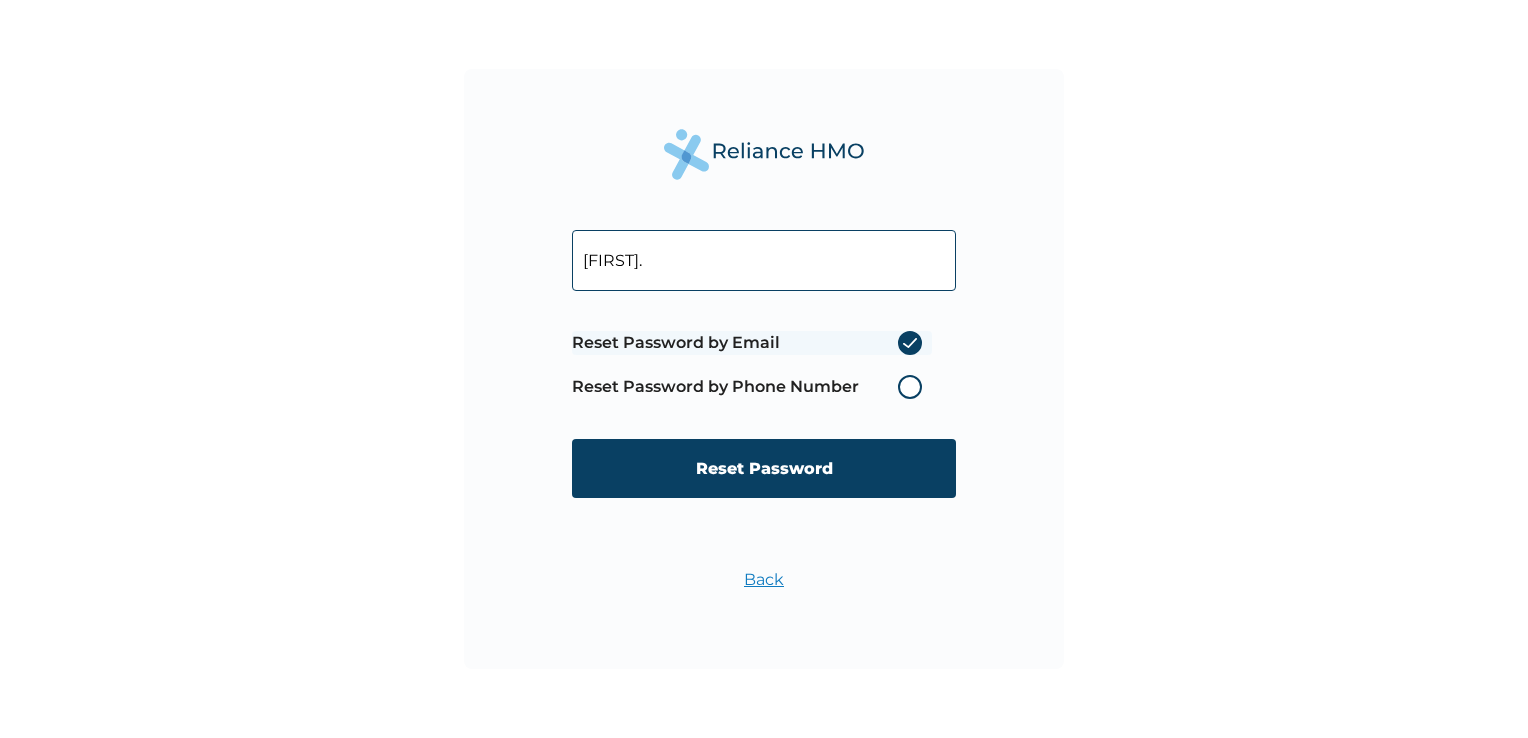 type on "[USERNAME]@[DOMAIN].com" 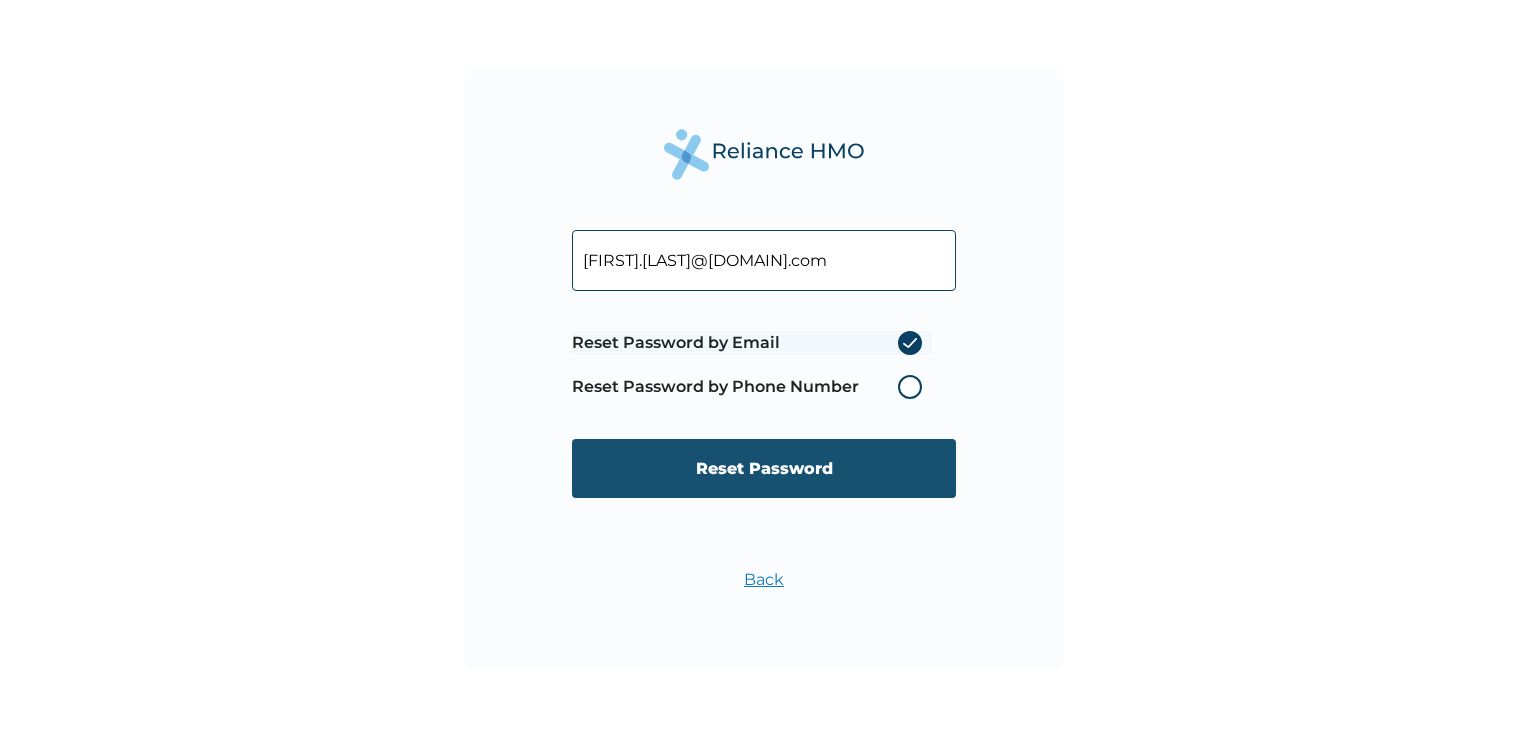 click on "Reset Password" at bounding box center (764, 468) 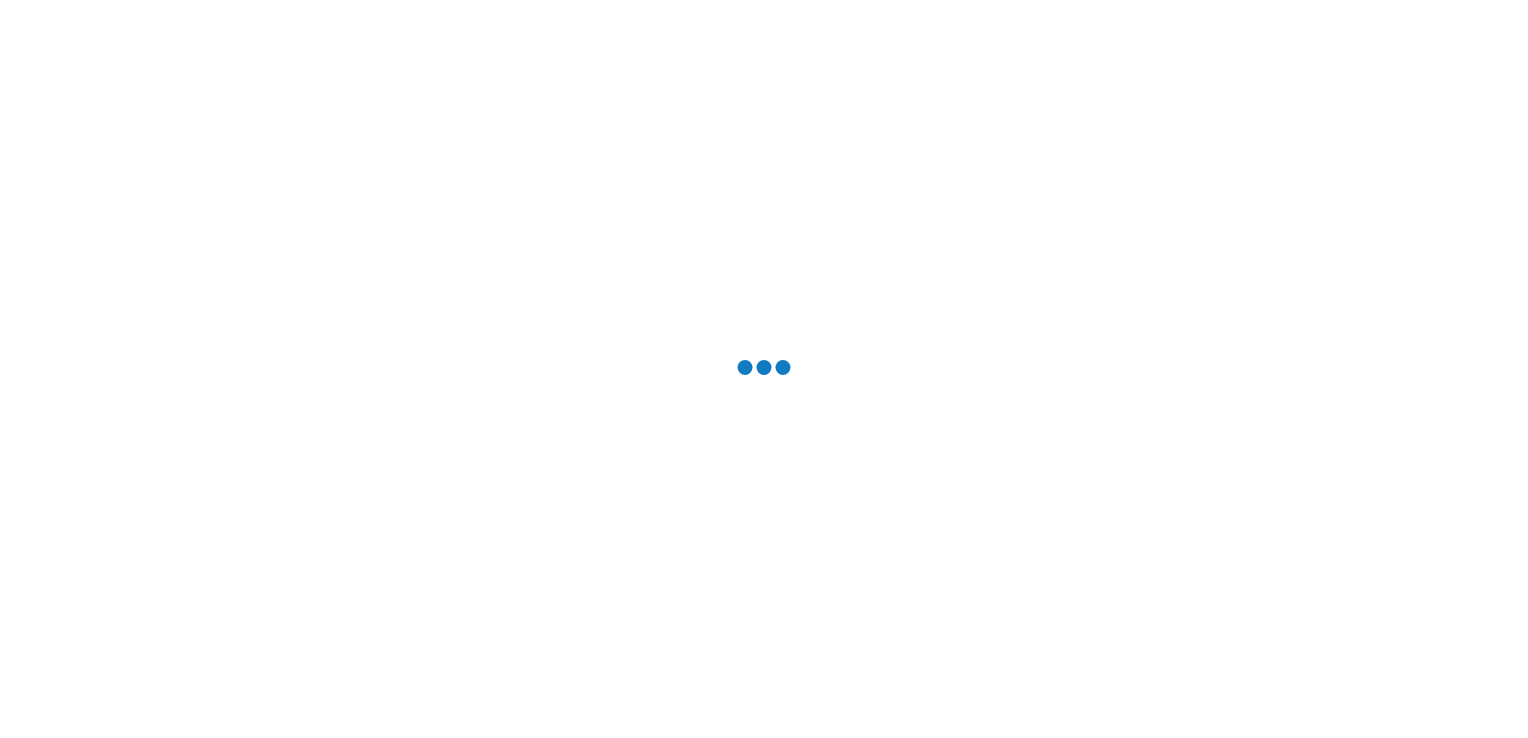 scroll, scrollTop: 0, scrollLeft: 0, axis: both 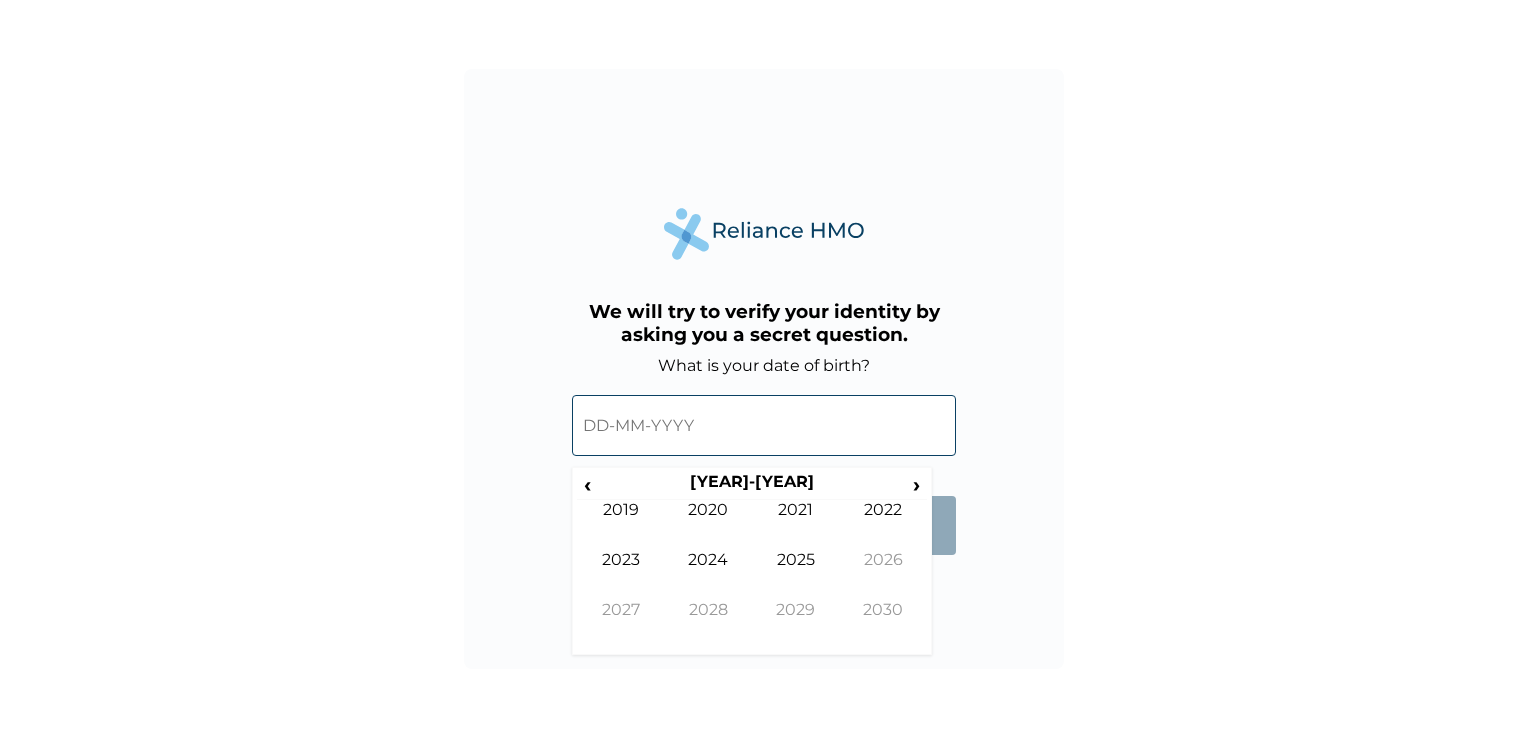 click at bounding box center (764, 425) 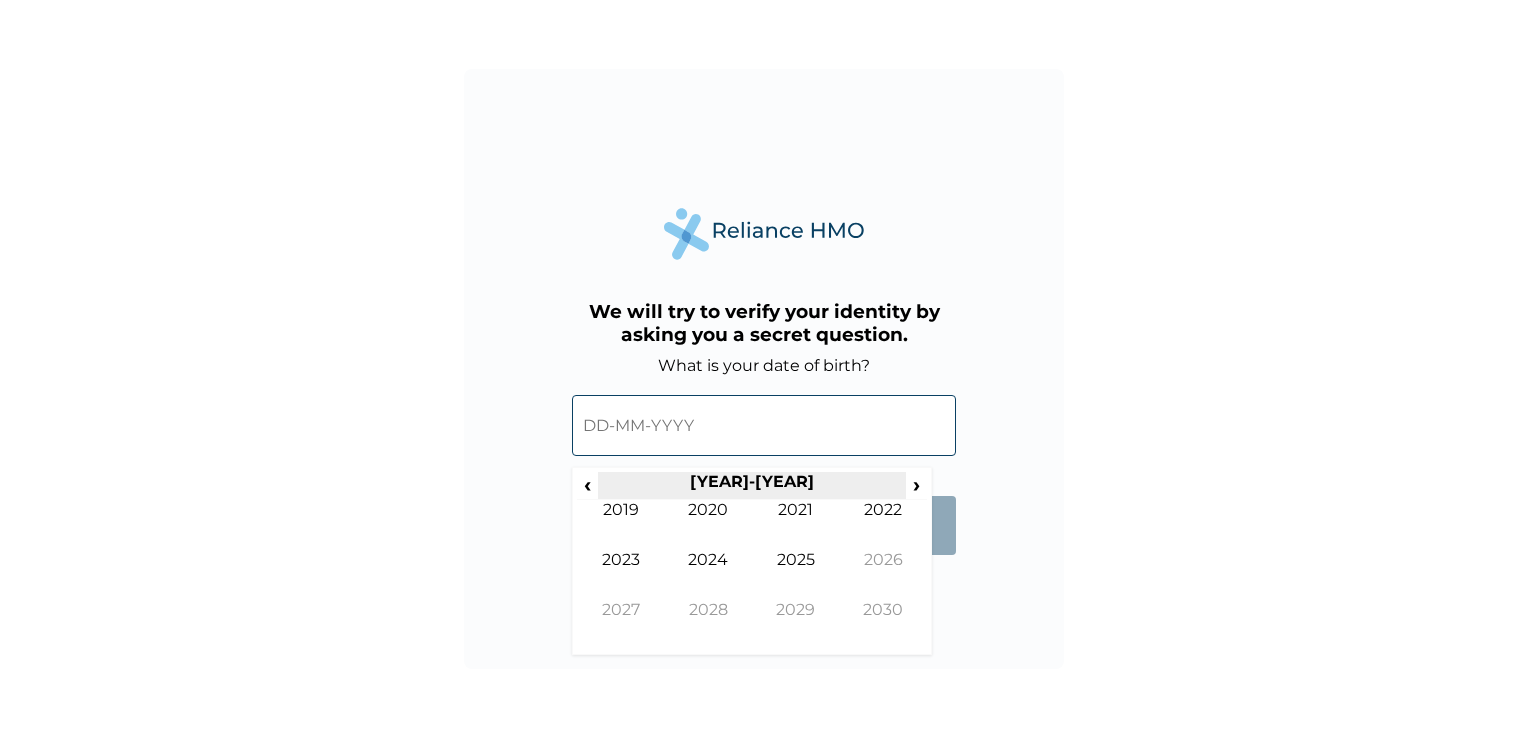 click on "2020-2029" at bounding box center [751, 486] 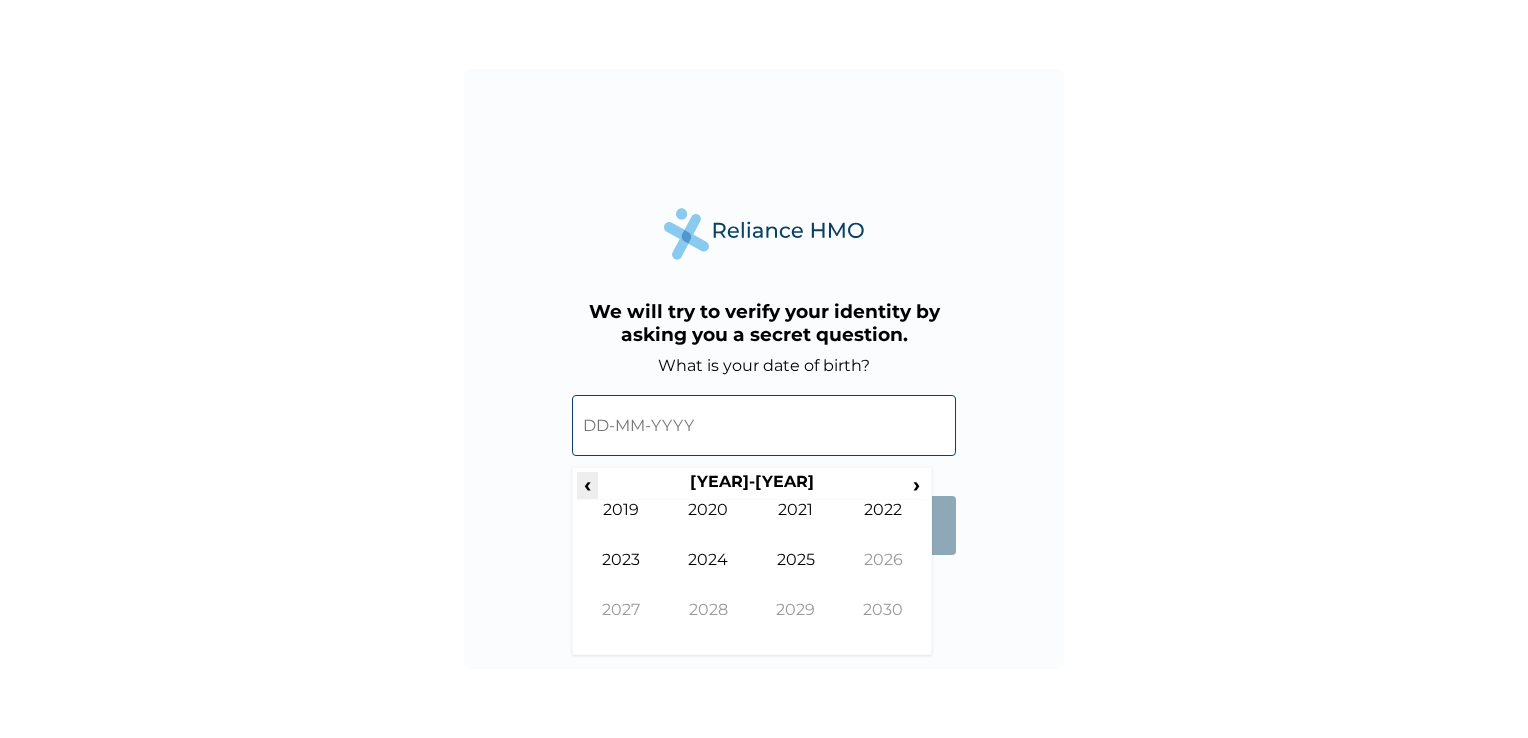 click on "‹" at bounding box center [587, 484] 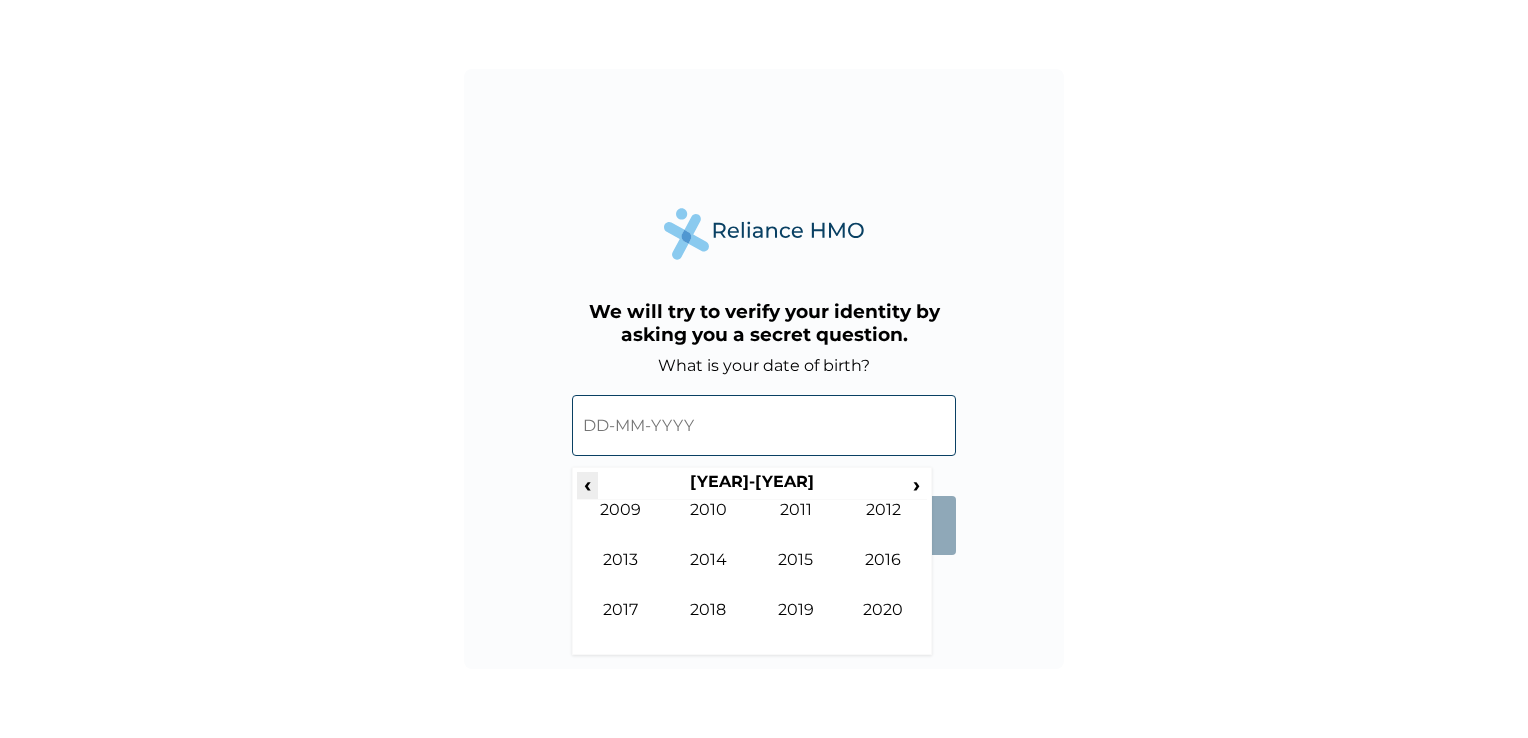 click on "‹" at bounding box center [587, 484] 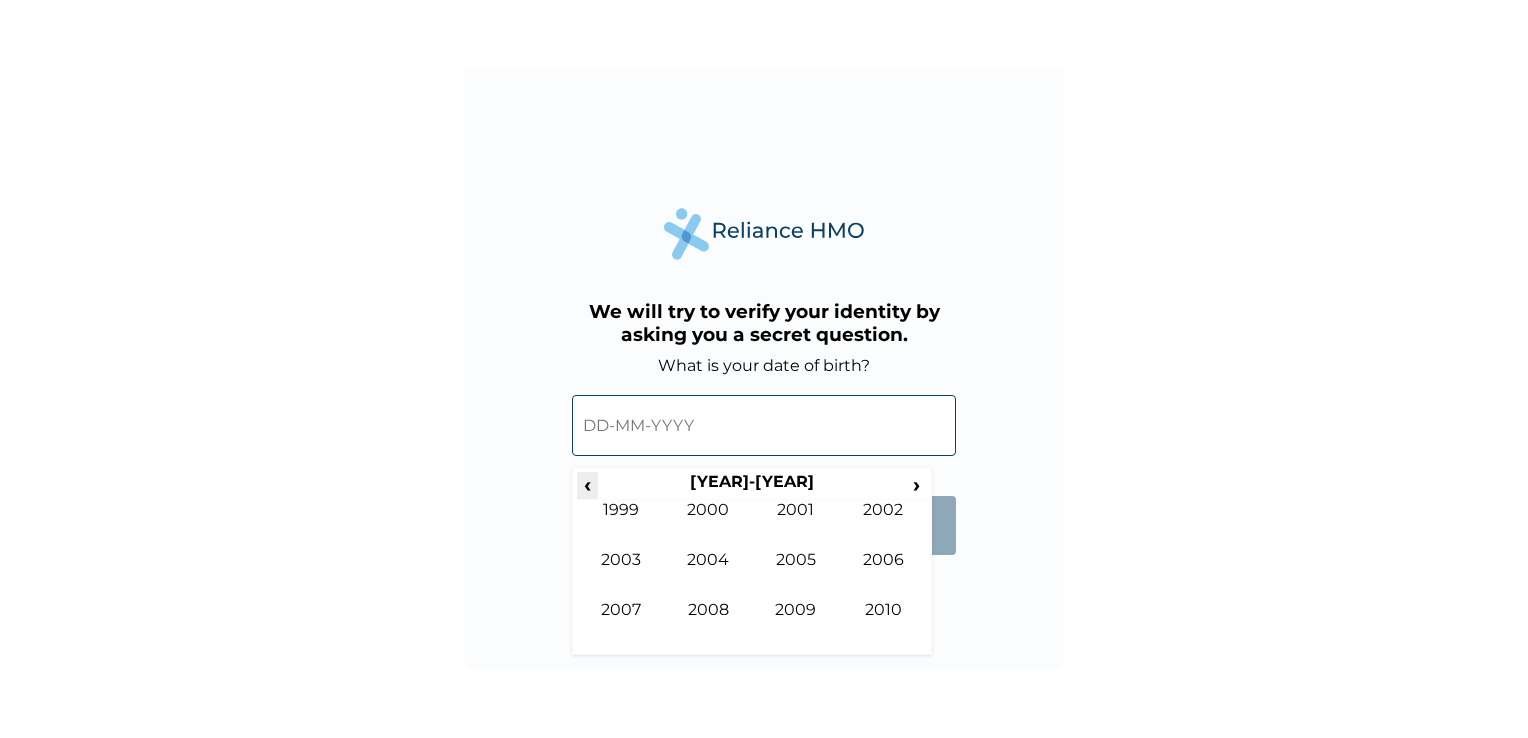 click on "‹" at bounding box center [587, 484] 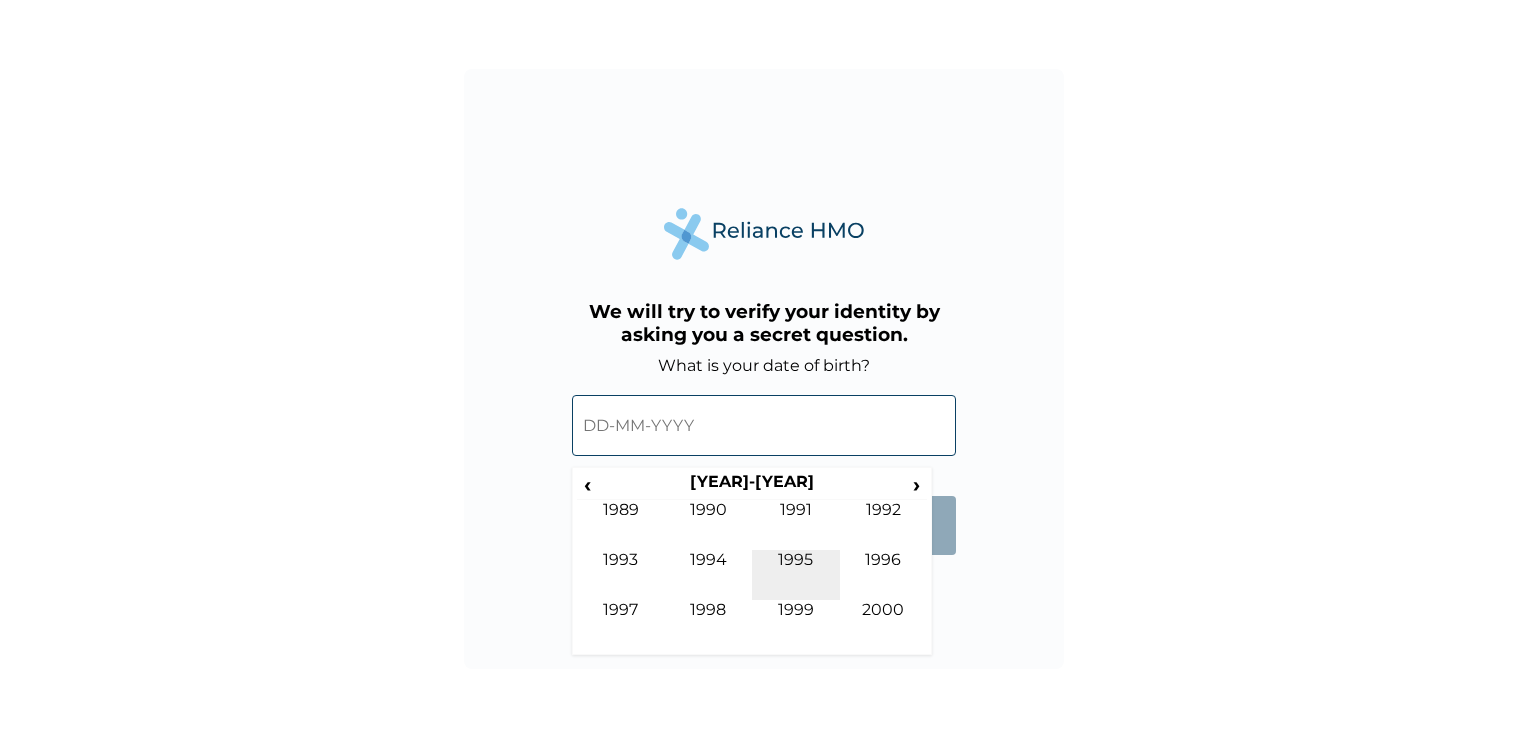 click on "1995" at bounding box center [796, 575] 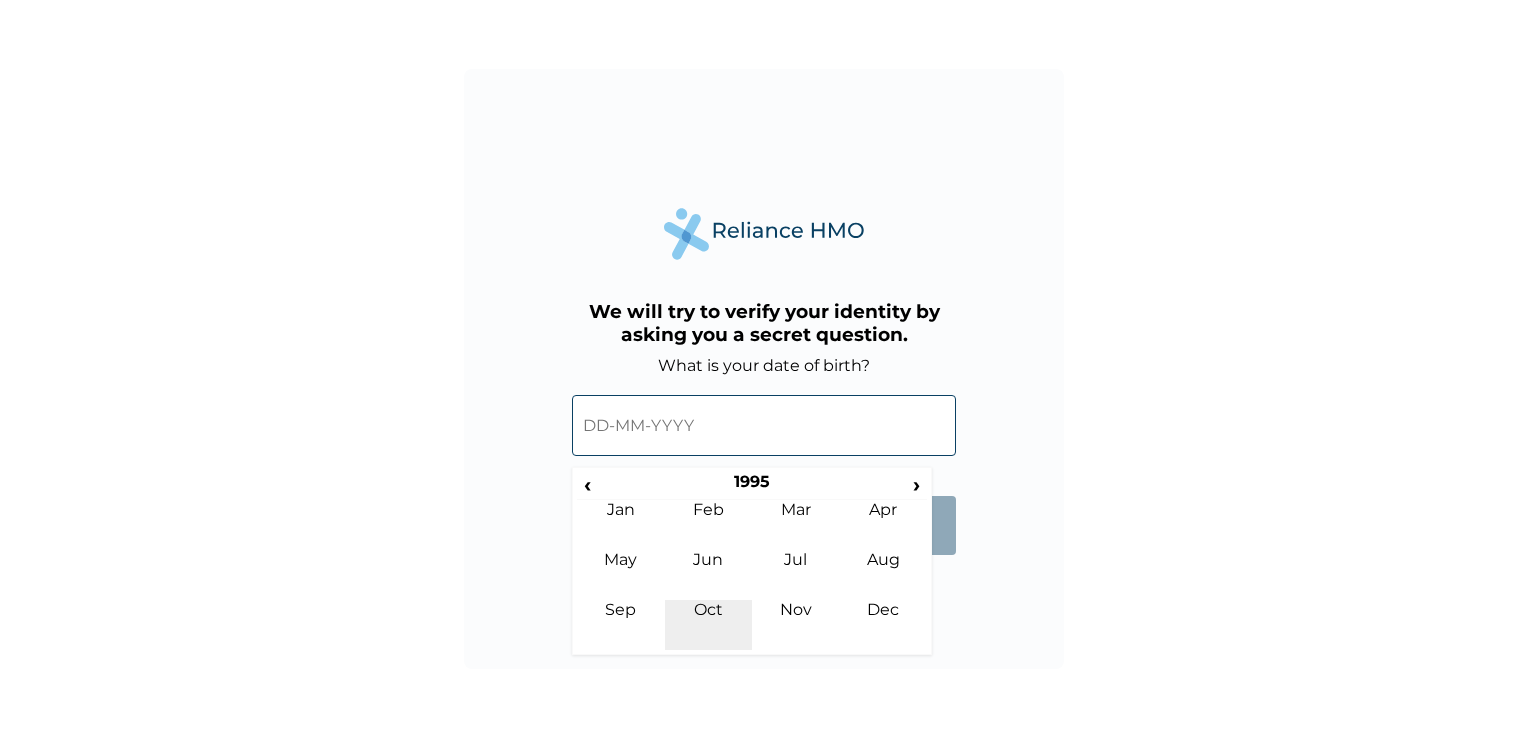click on "Oct" at bounding box center (709, 625) 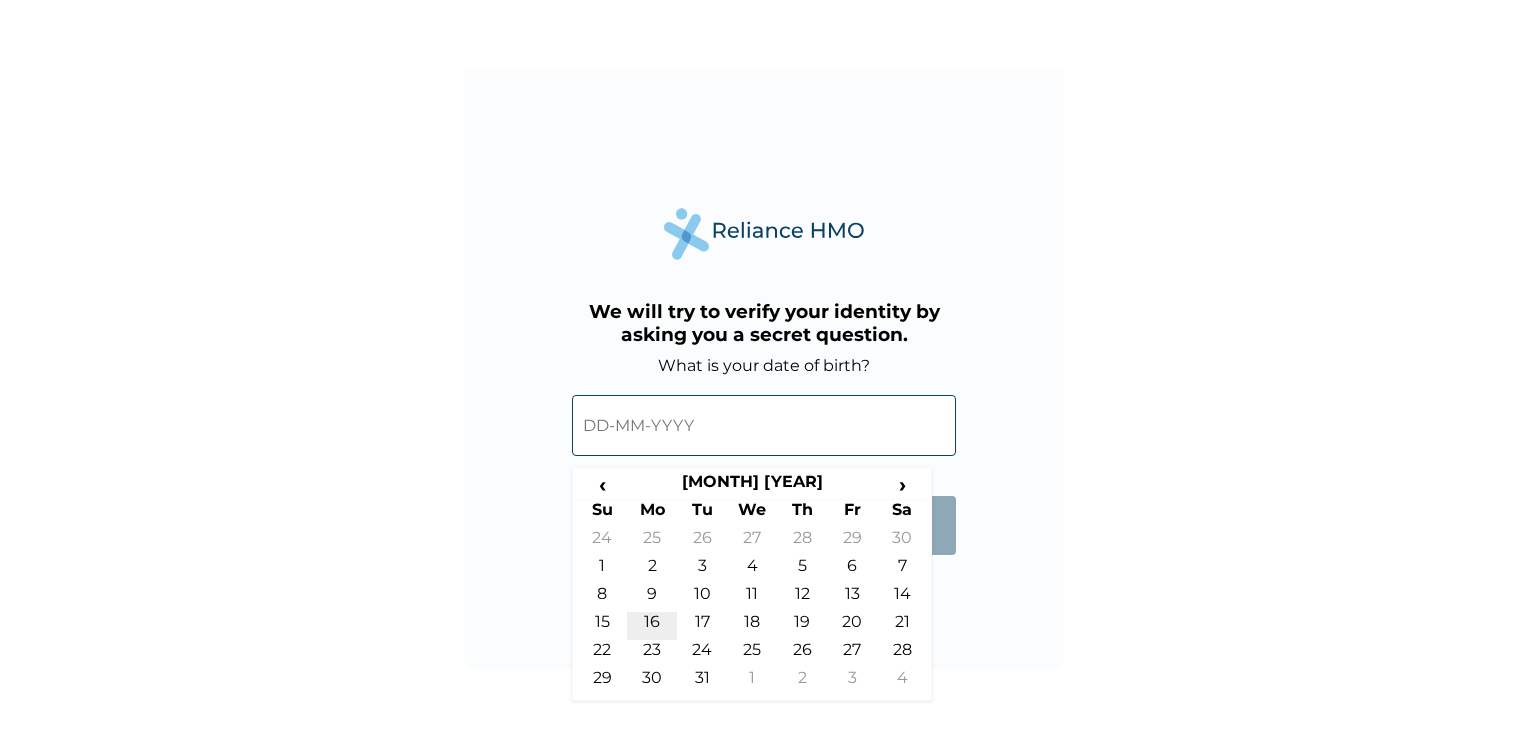 click on "16" at bounding box center (652, 626) 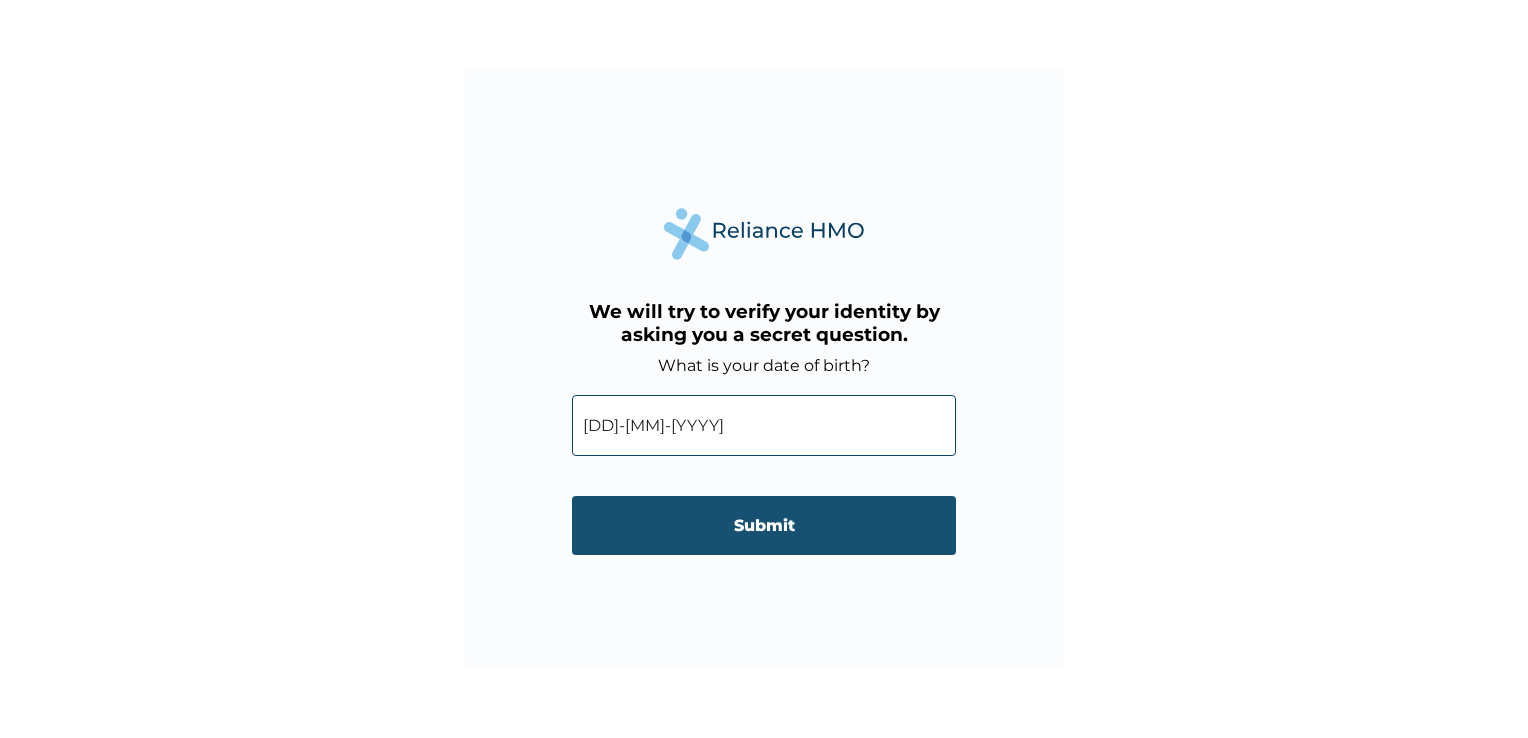 click on "Submit" at bounding box center (764, 525) 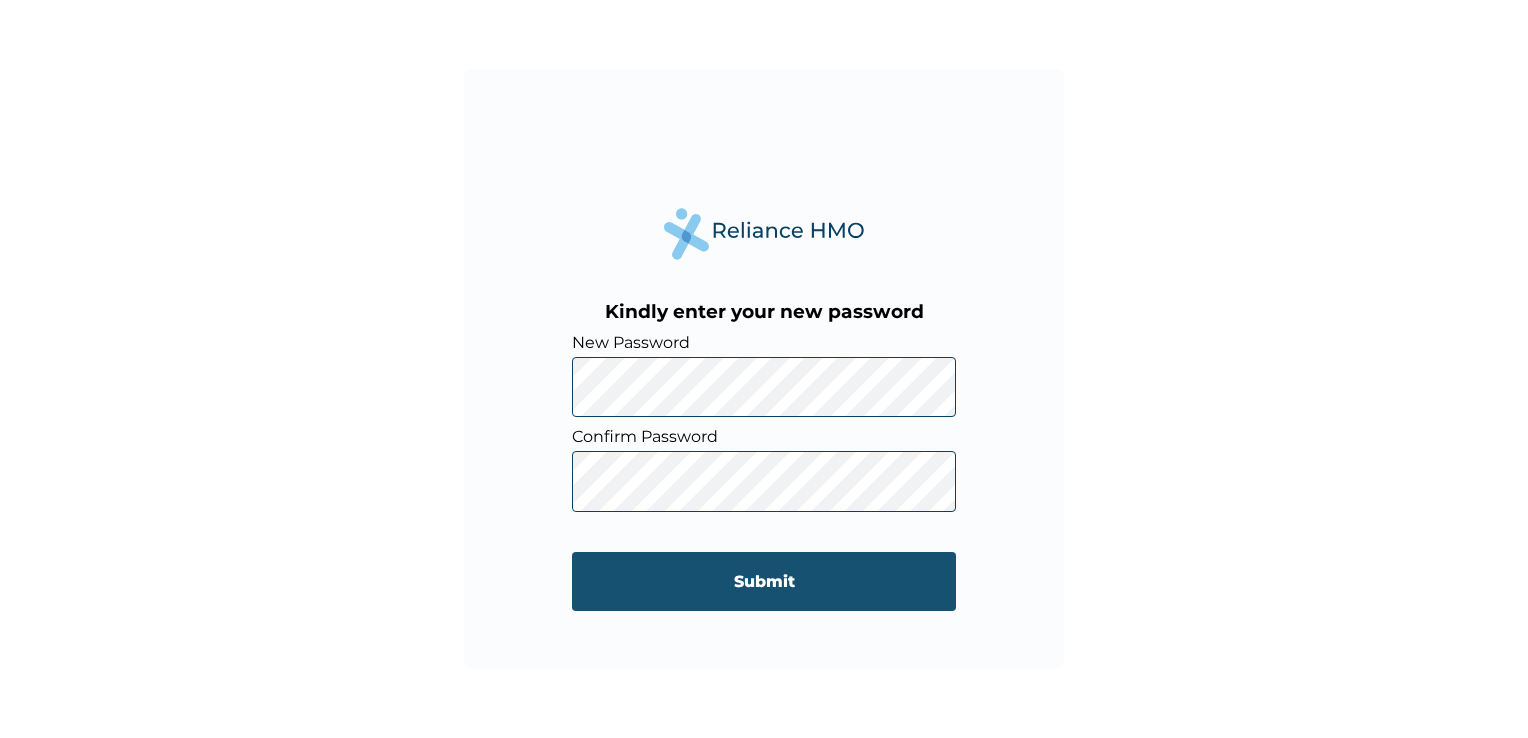 click on "Submit" at bounding box center (764, 581) 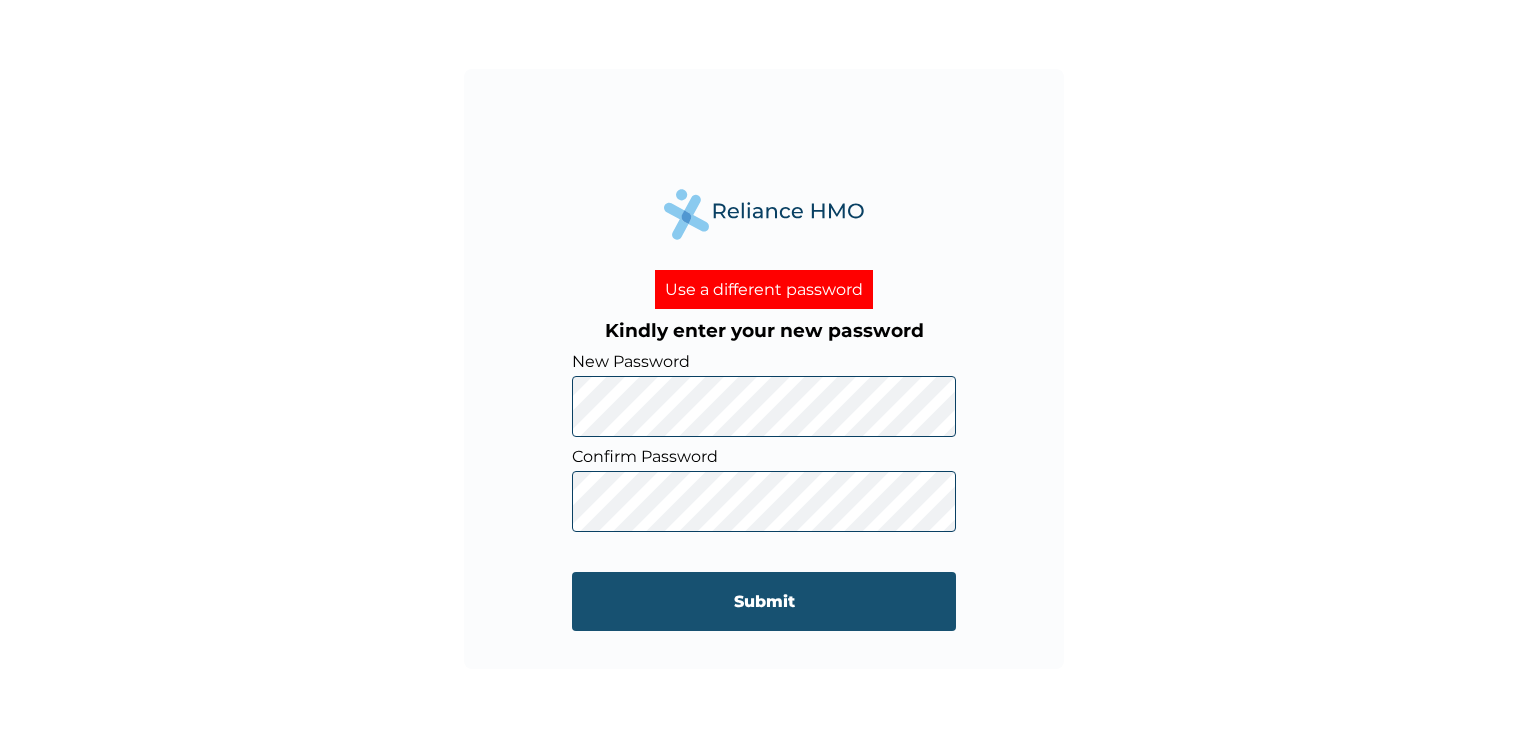 click on "Submit" at bounding box center [764, 601] 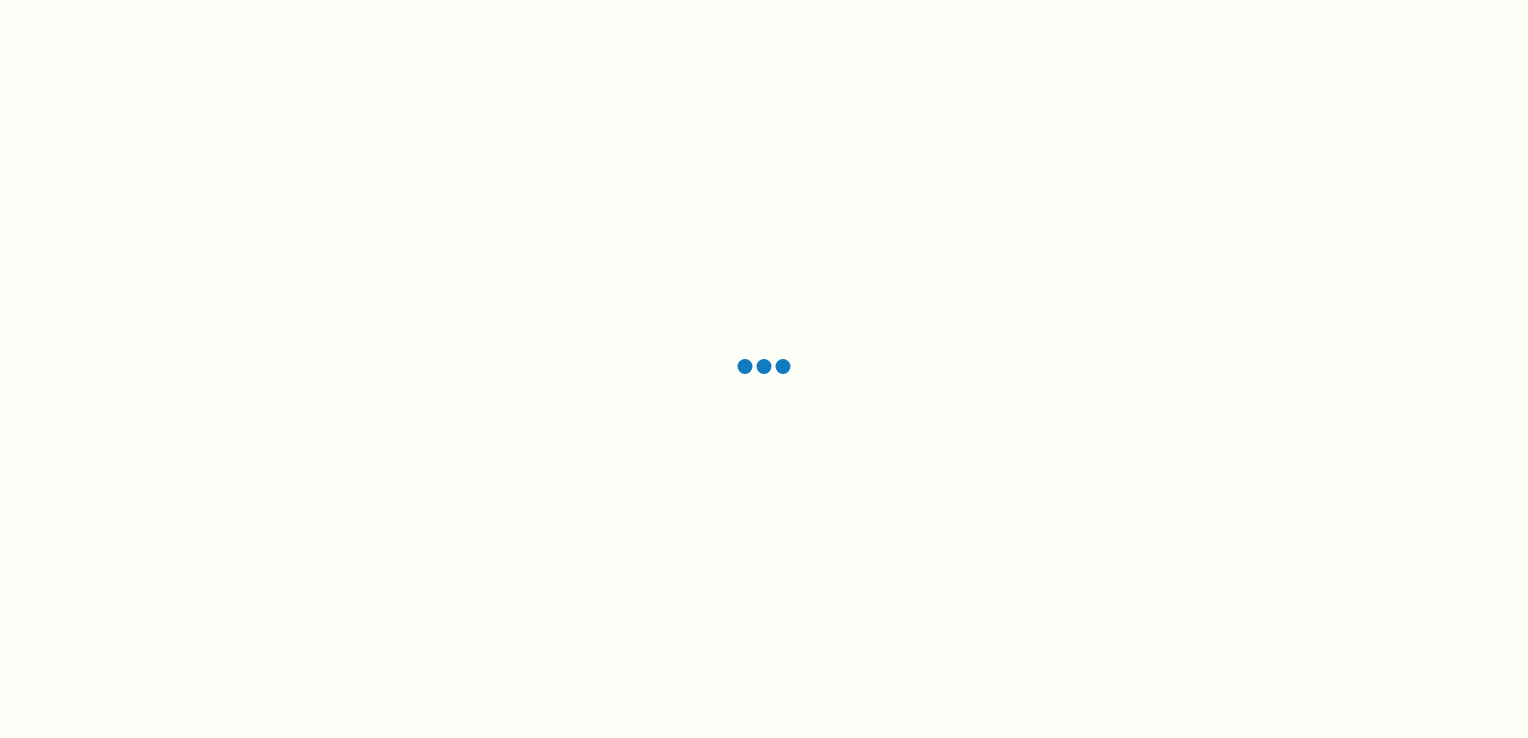 scroll, scrollTop: 0, scrollLeft: 0, axis: both 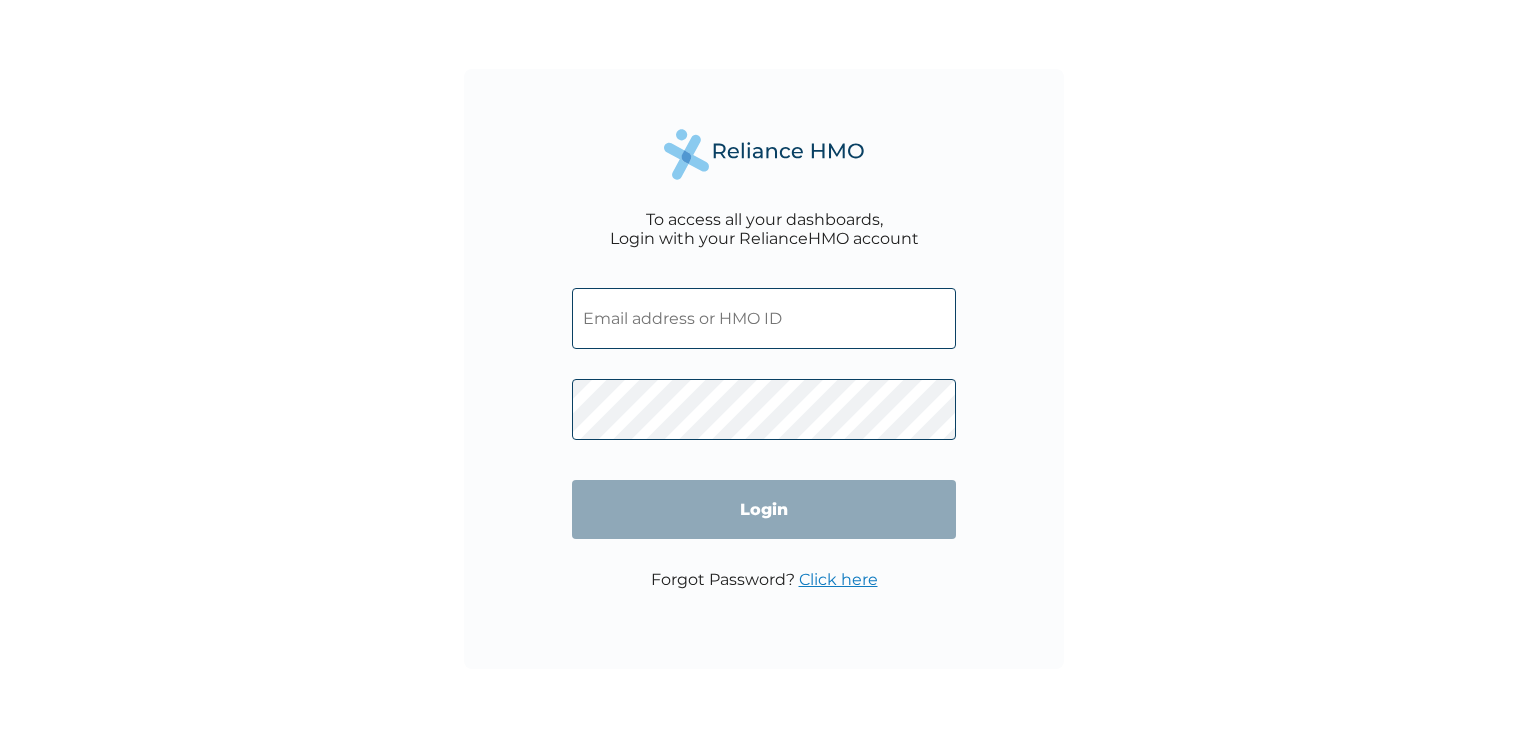 click at bounding box center (764, 318) 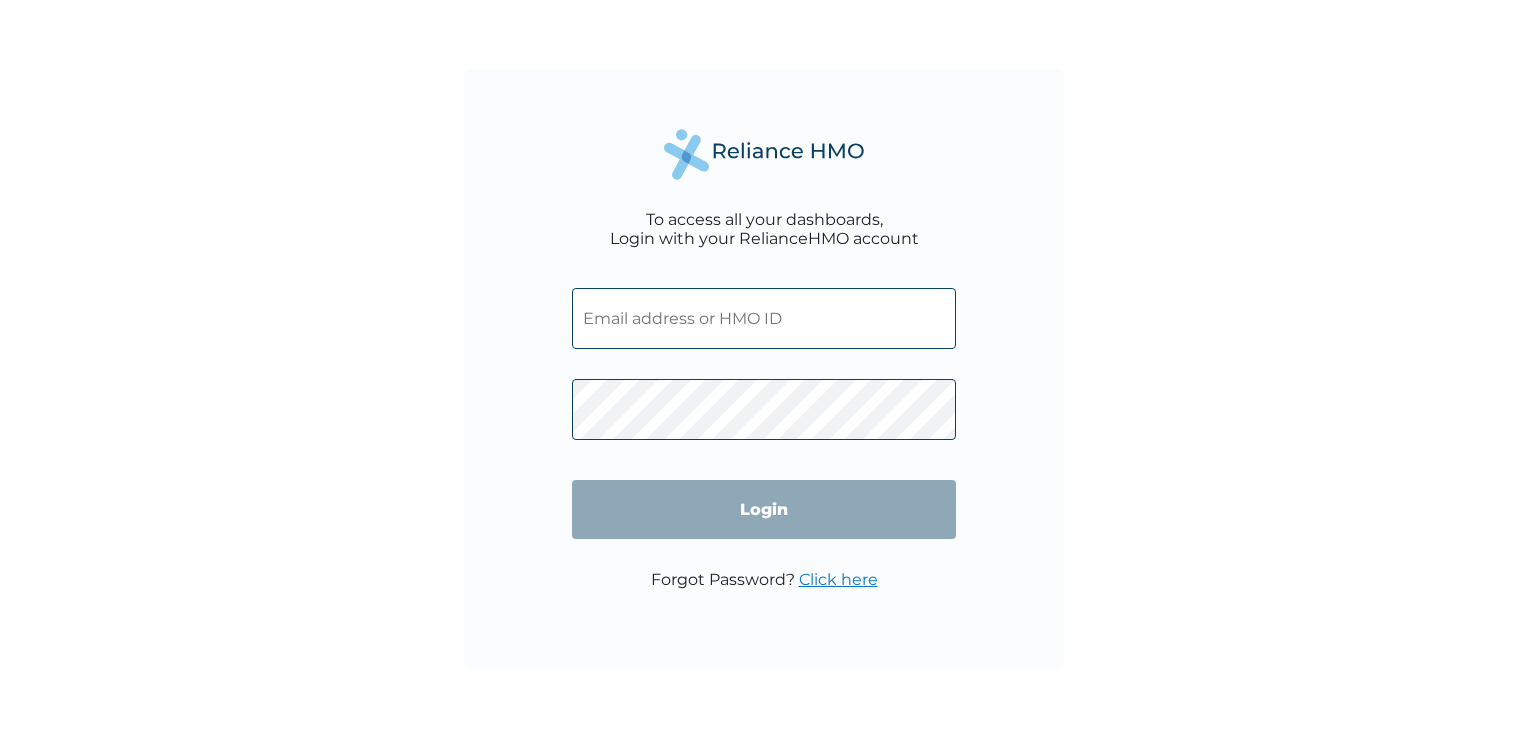 type on "[USERNAME]@[DOMAIN].com" 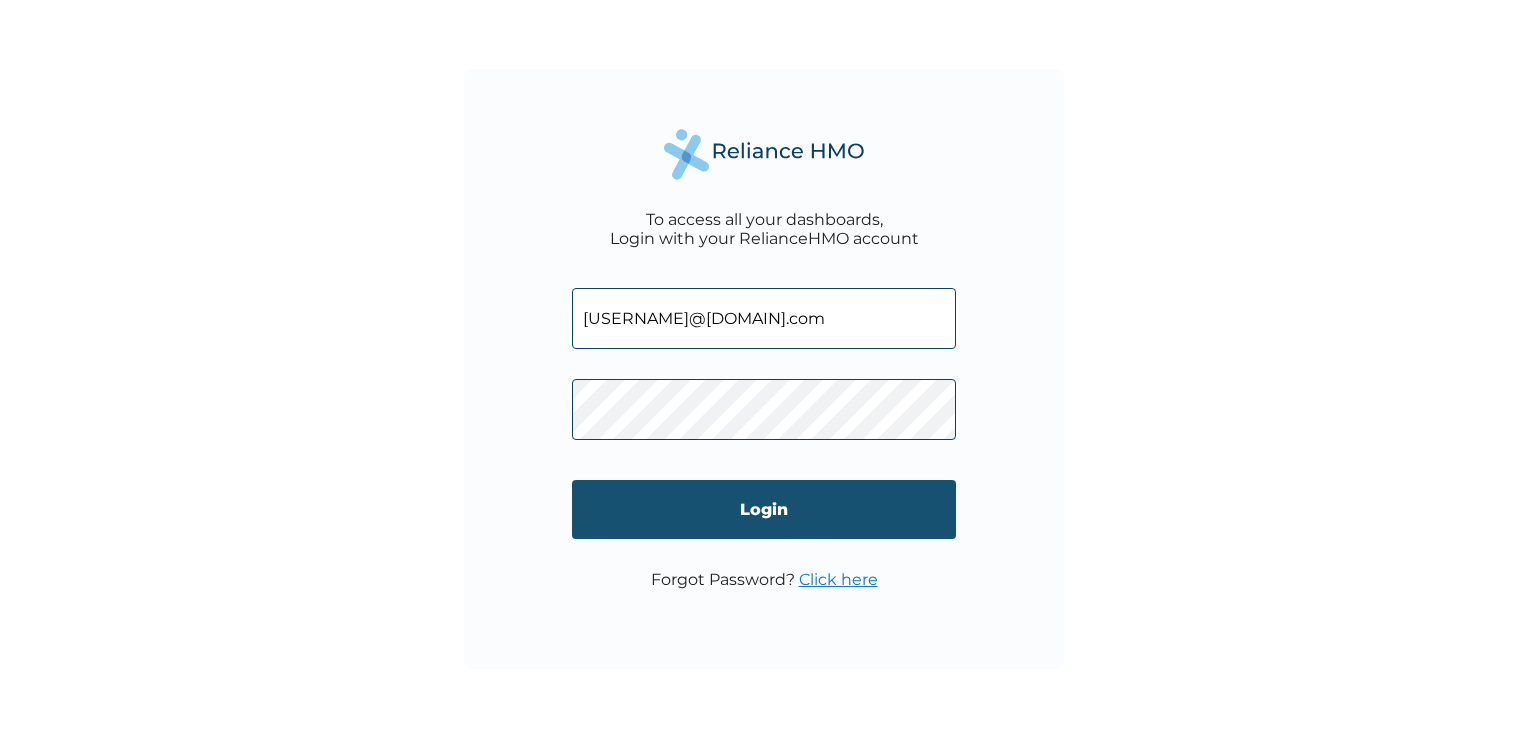 click on "Login" at bounding box center [764, 509] 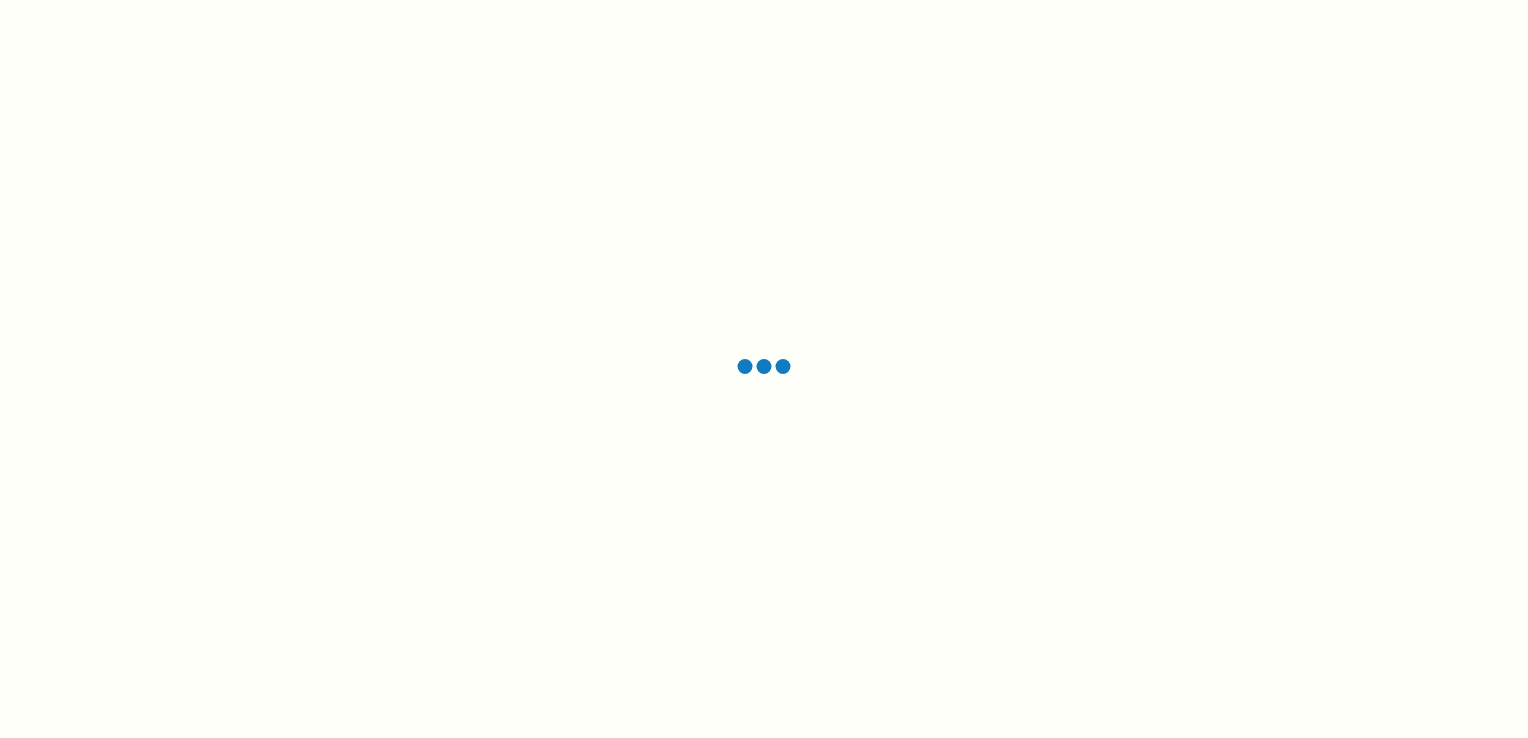 scroll, scrollTop: 0, scrollLeft: 0, axis: both 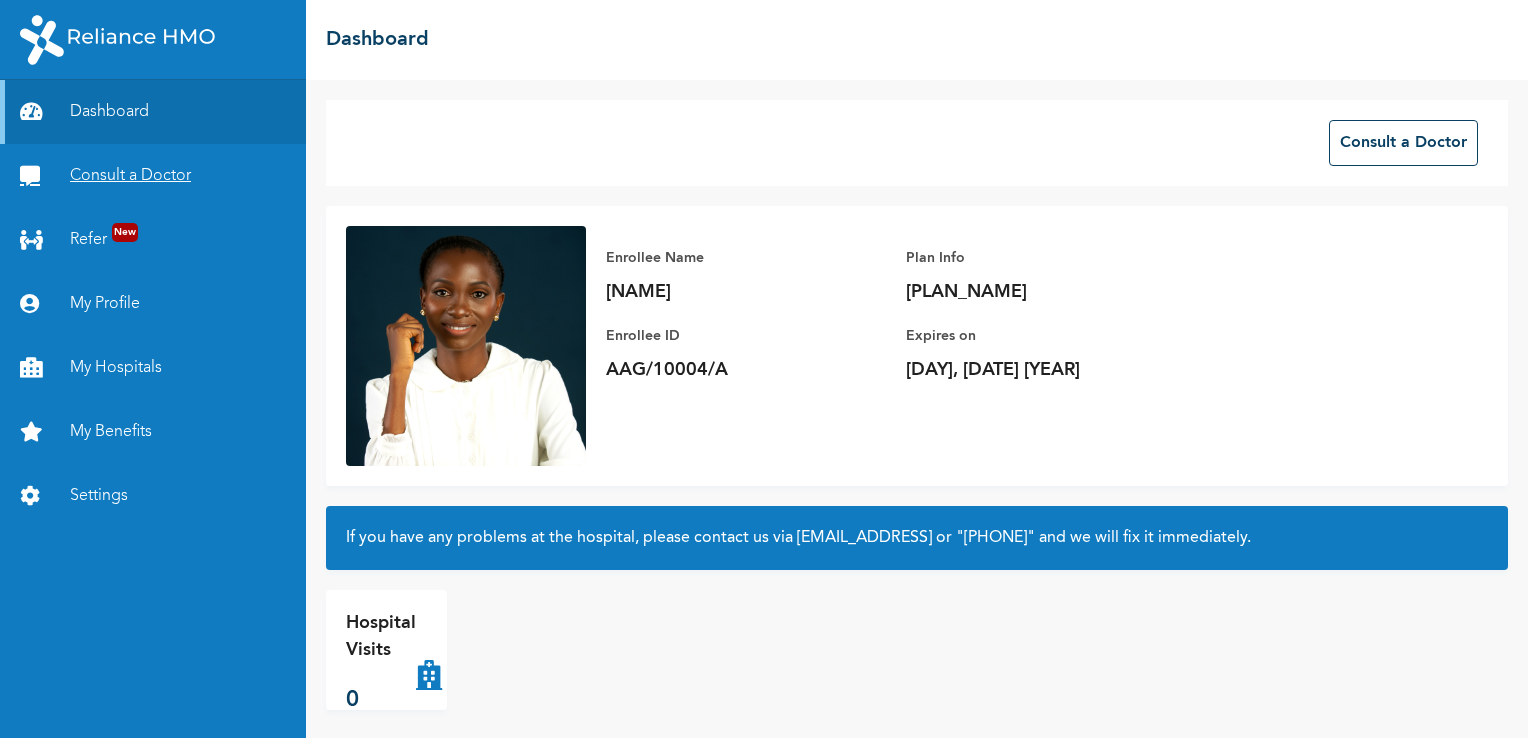 click on "Consult a Doctor" at bounding box center (153, 176) 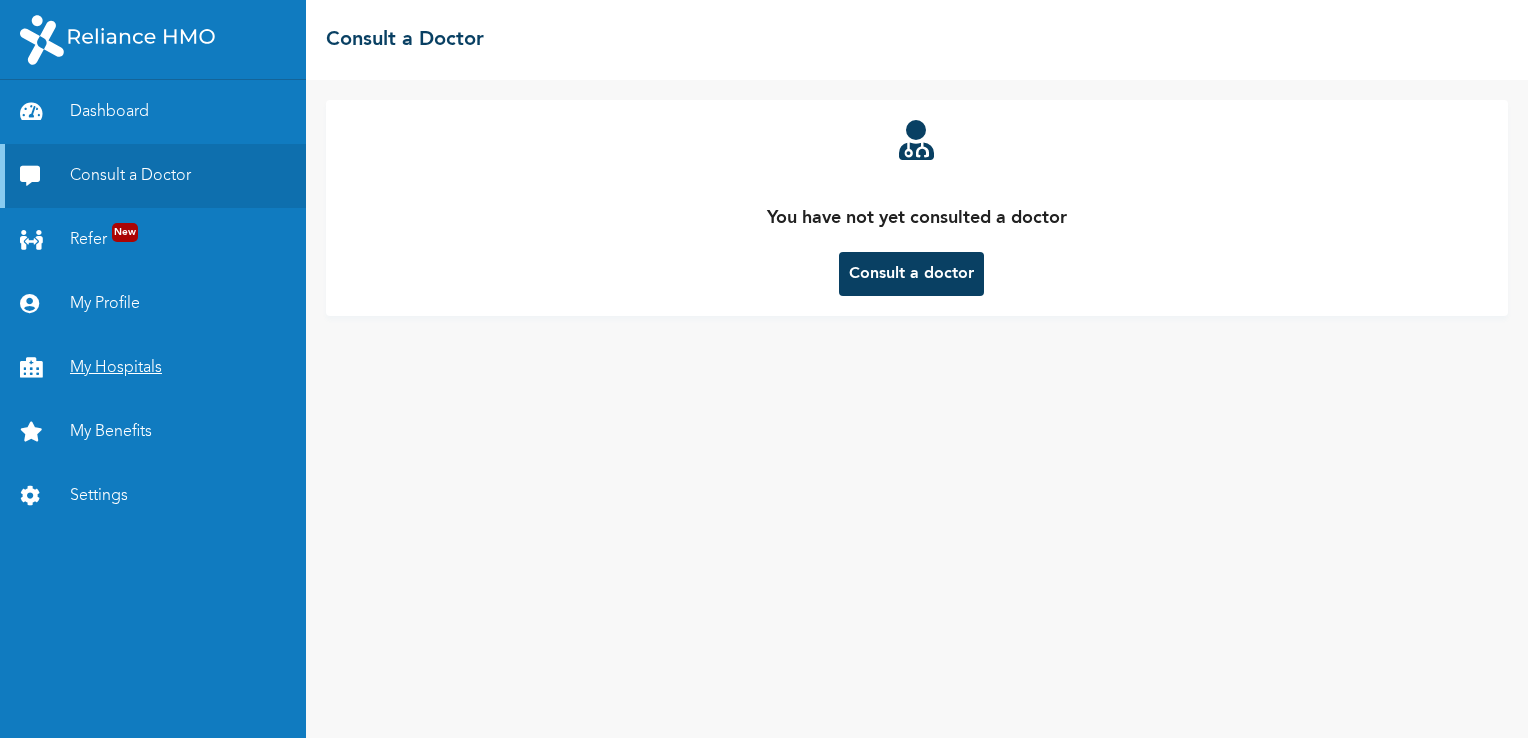 click on "My Hospitals" at bounding box center (153, 368) 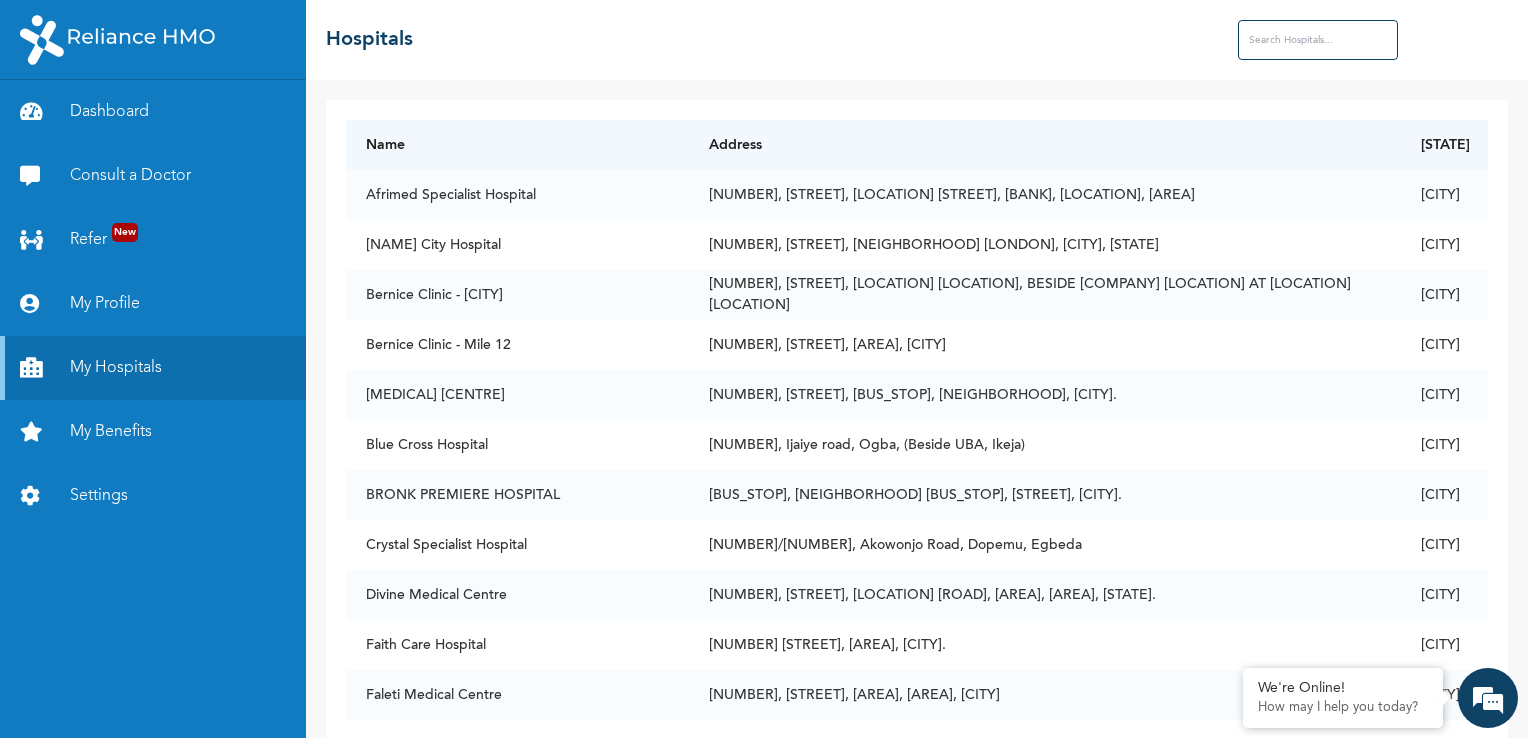 scroll, scrollTop: 0, scrollLeft: 0, axis: both 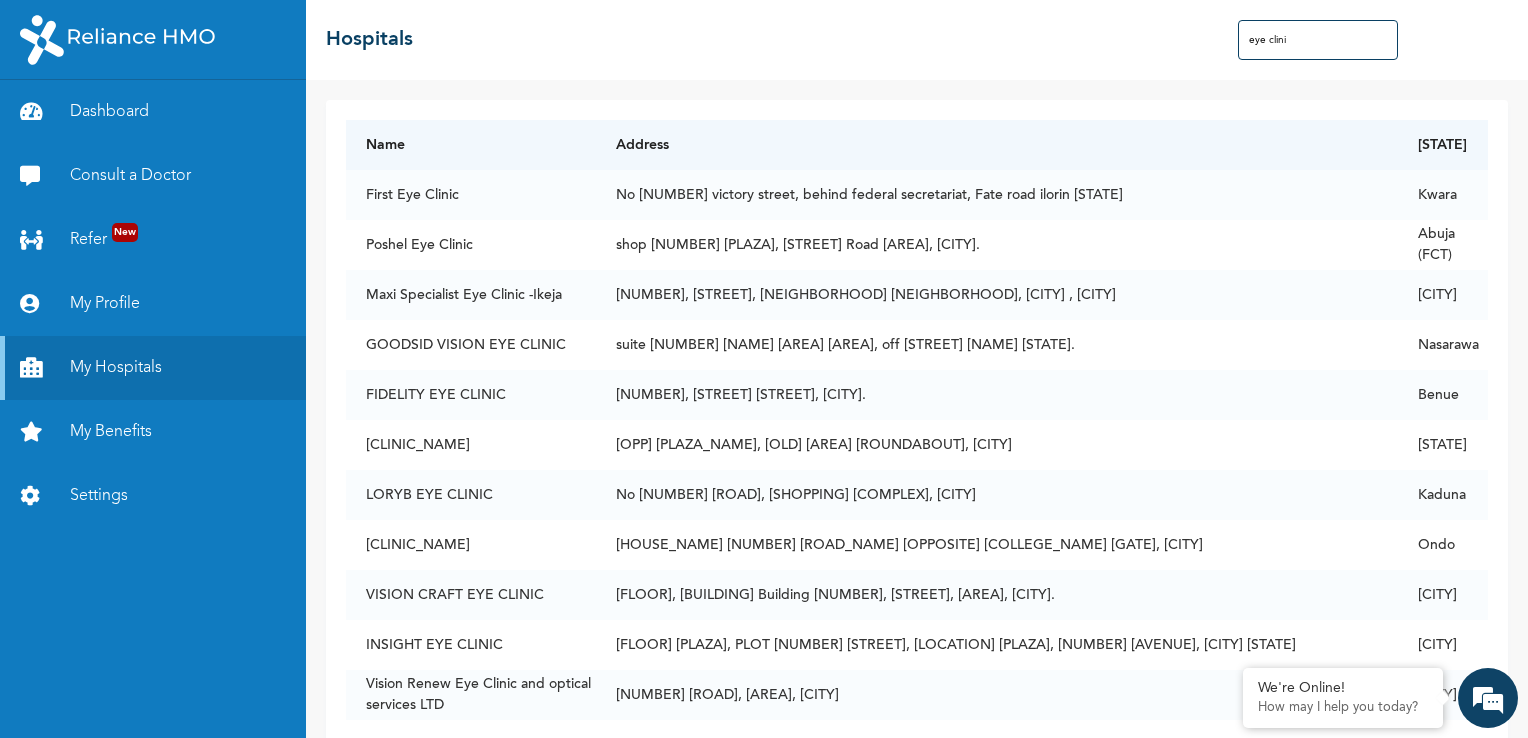 type on "eye clinic" 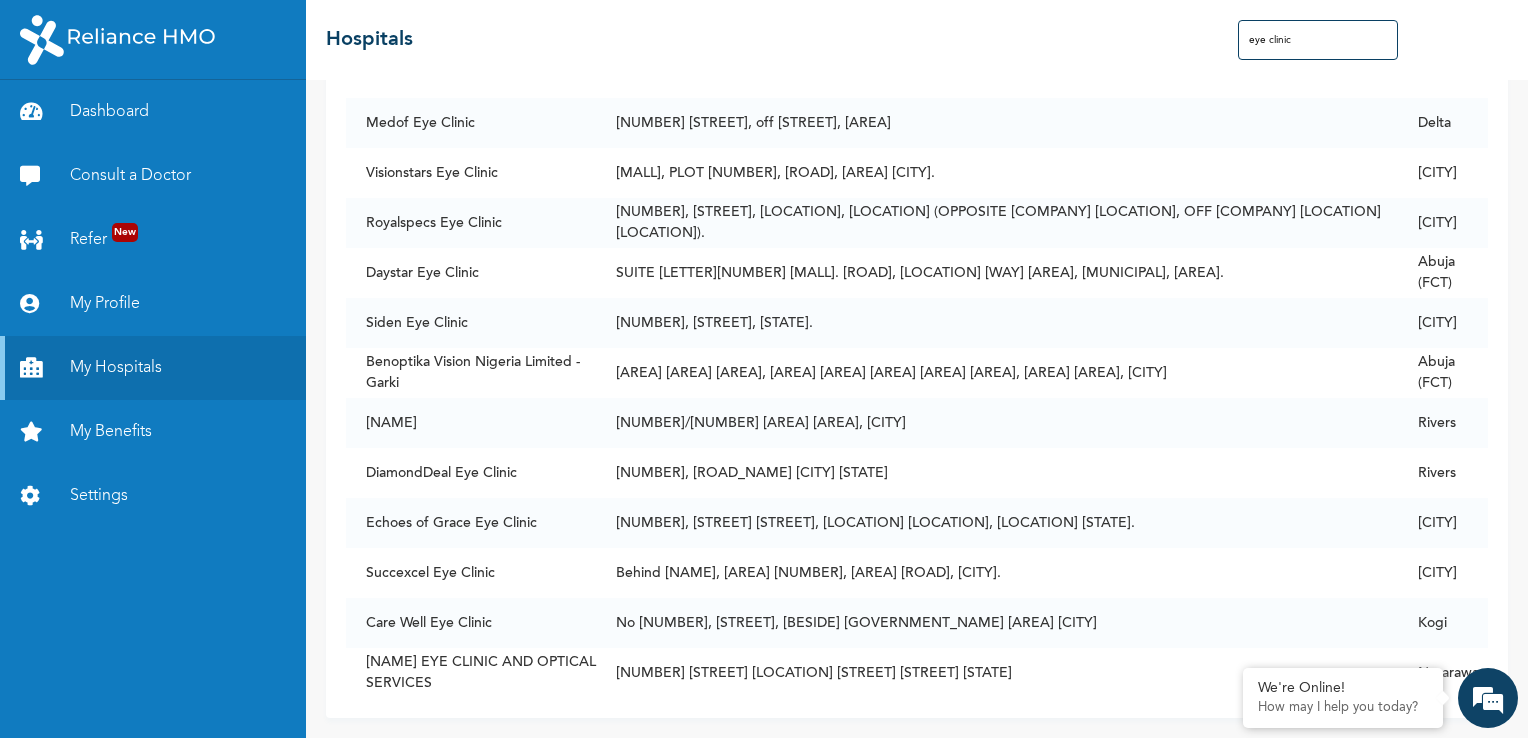 scroll, scrollTop: 2087, scrollLeft: 0, axis: vertical 